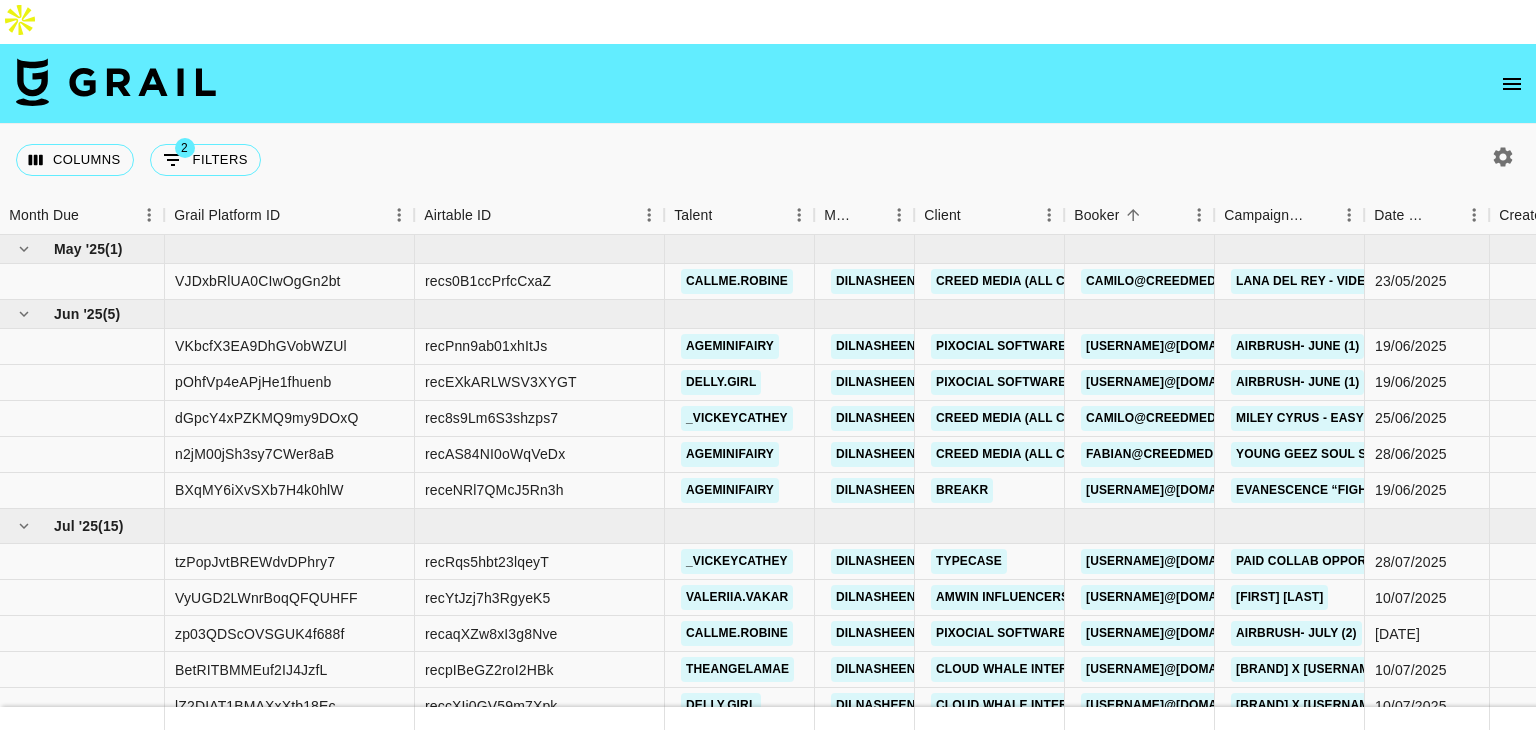 scroll, scrollTop: 0, scrollLeft: 0, axis: both 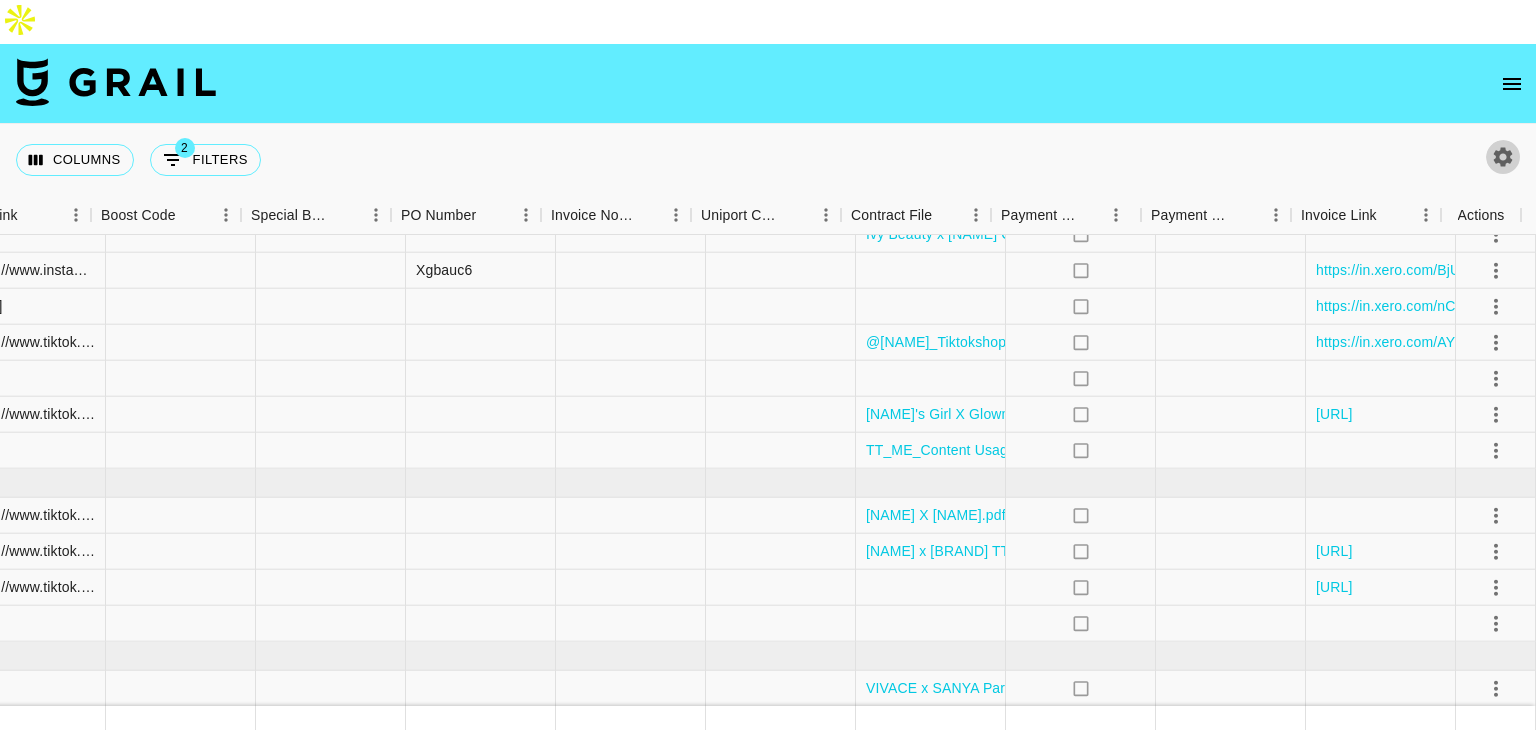 click 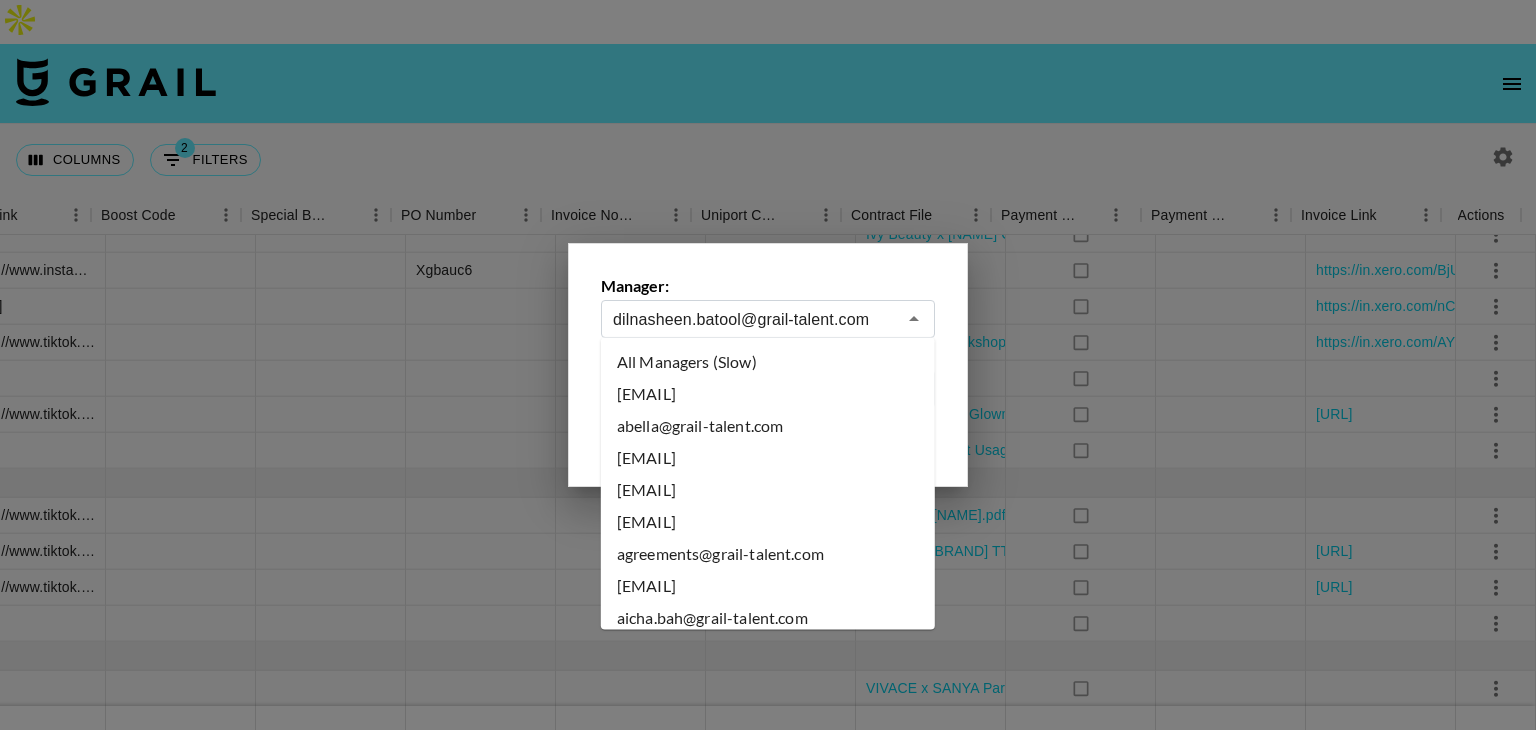 click on "dilnasheen.batool@grail-talent.com" at bounding box center [754, 319] 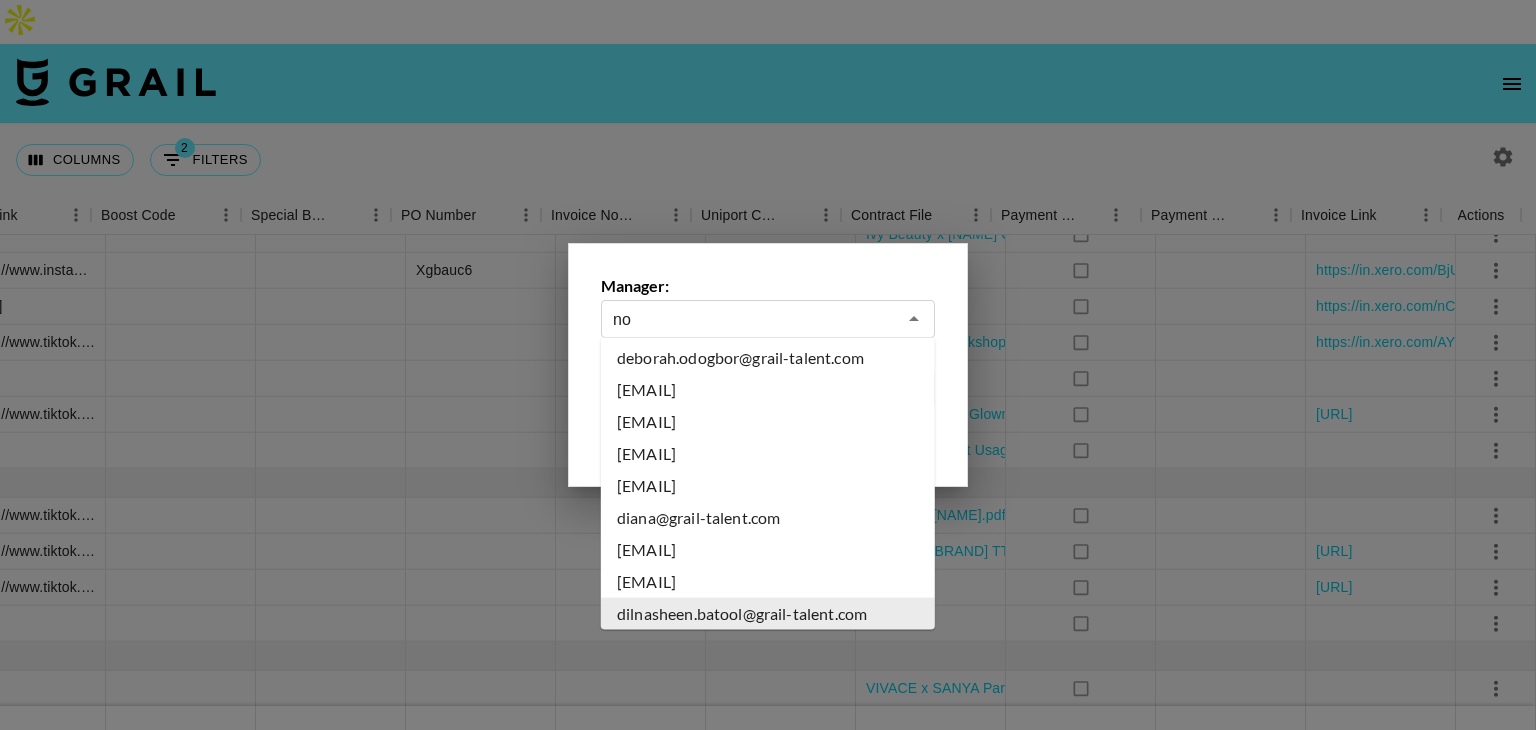 scroll, scrollTop: 0, scrollLeft: 0, axis: both 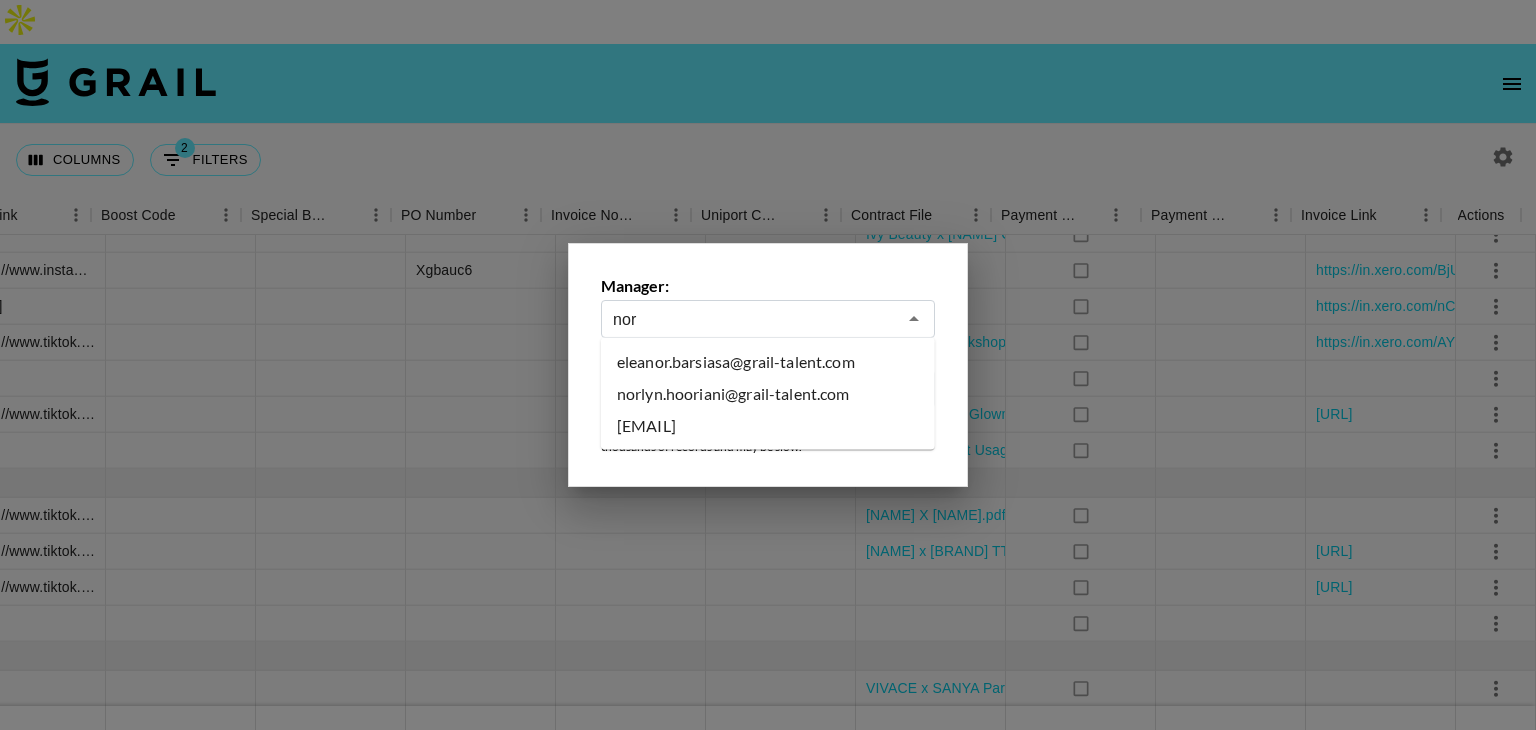 click on "norlyn.hooriani@grail-talent.com" at bounding box center (768, 394) 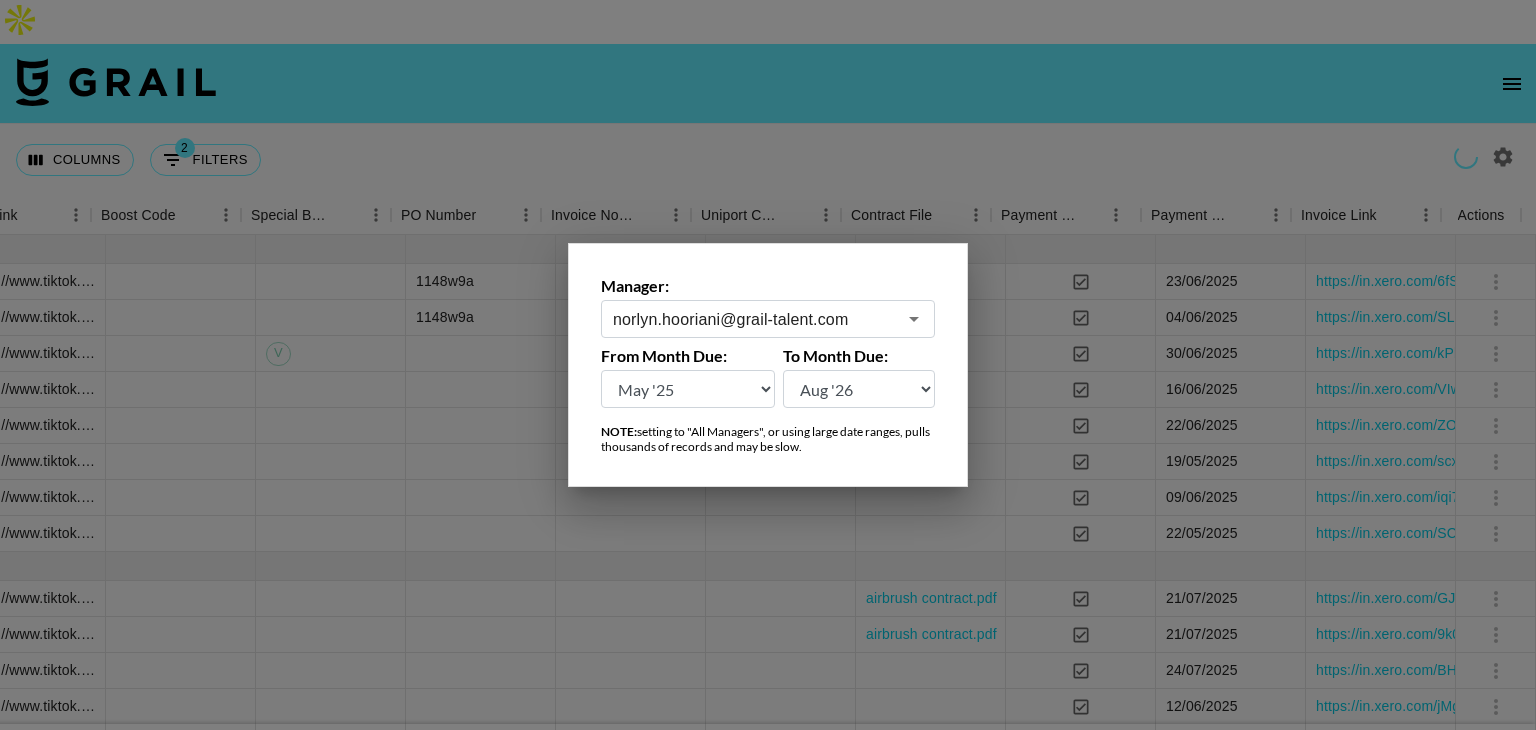 scroll, scrollTop: 0, scrollLeft: 2724, axis: horizontal 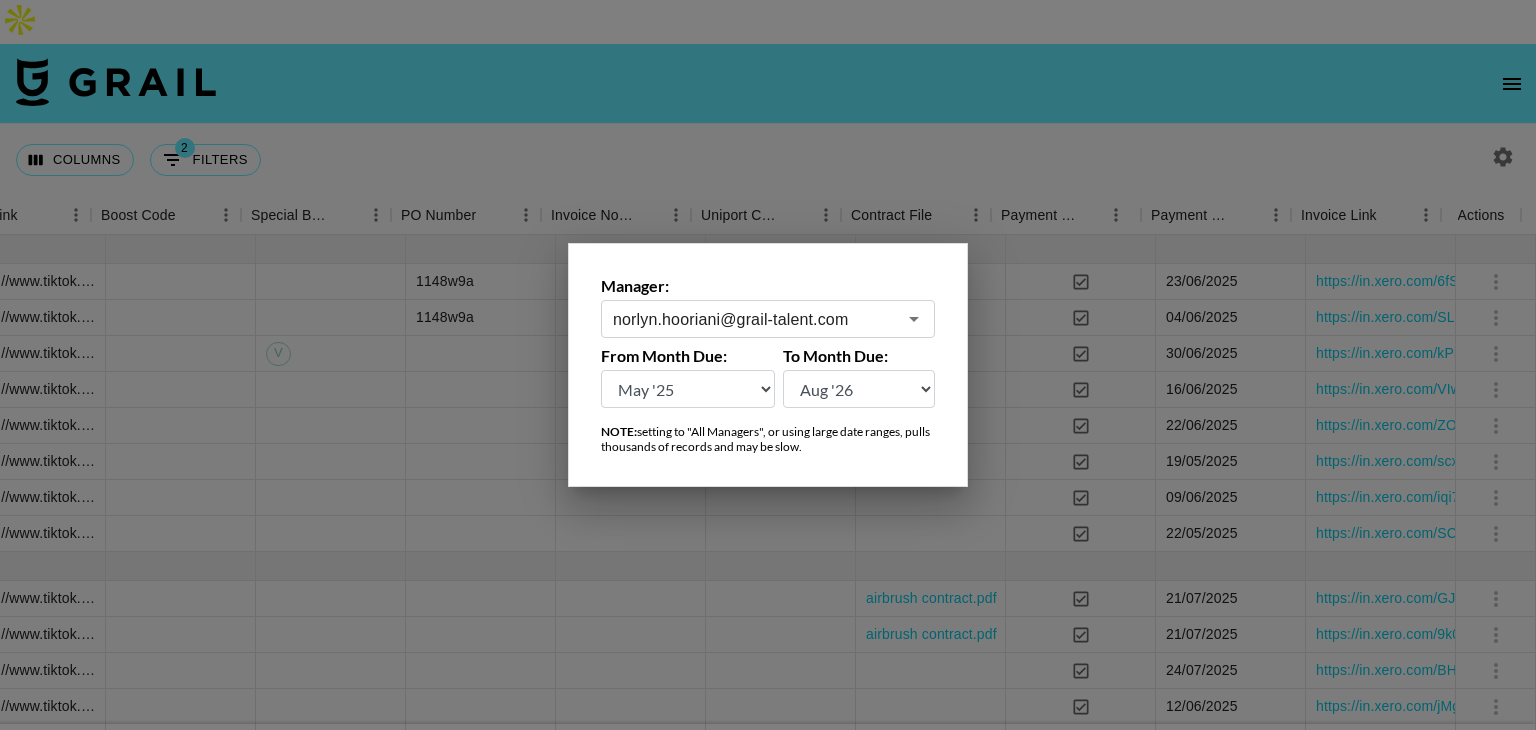 click at bounding box center [768, 365] 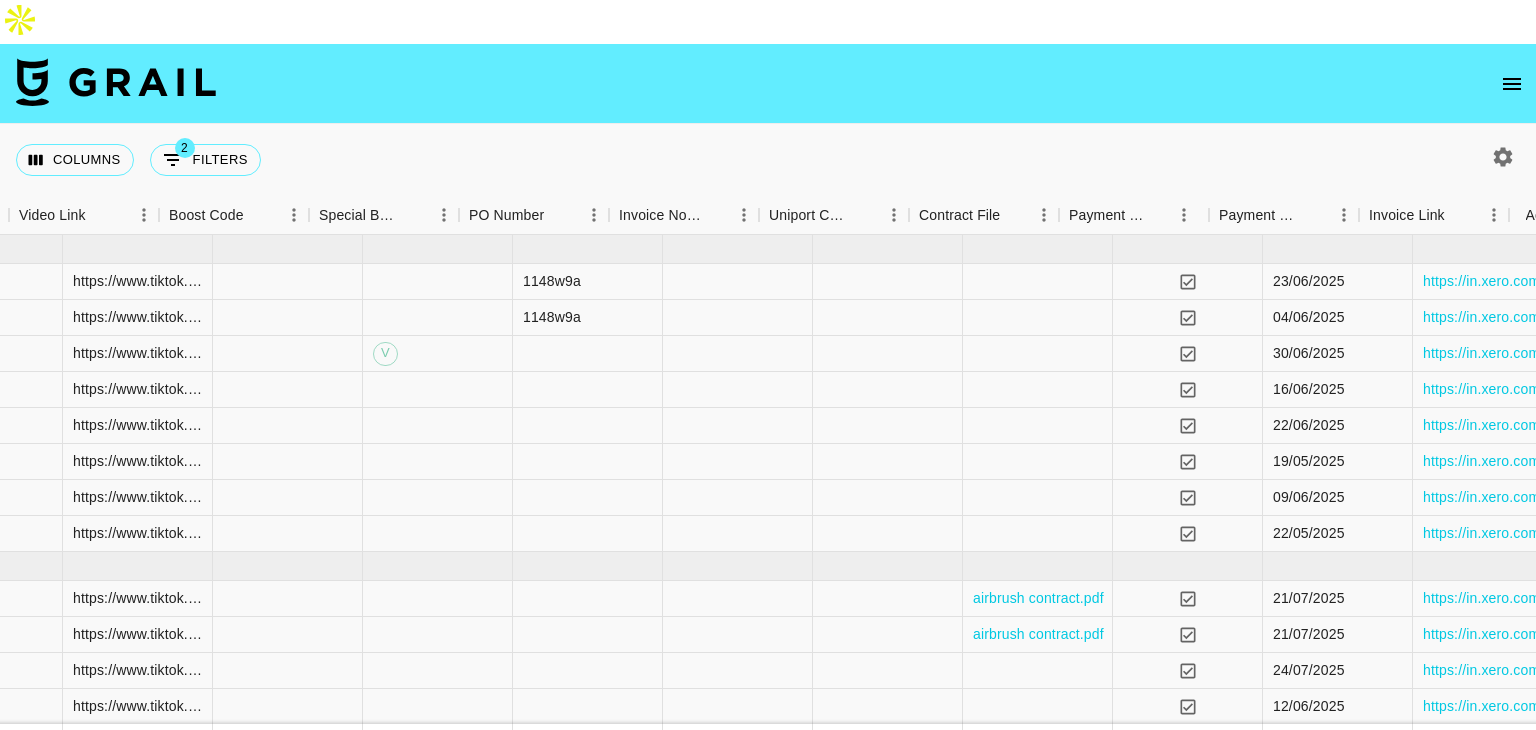 scroll, scrollTop: 0, scrollLeft: 2724, axis: horizontal 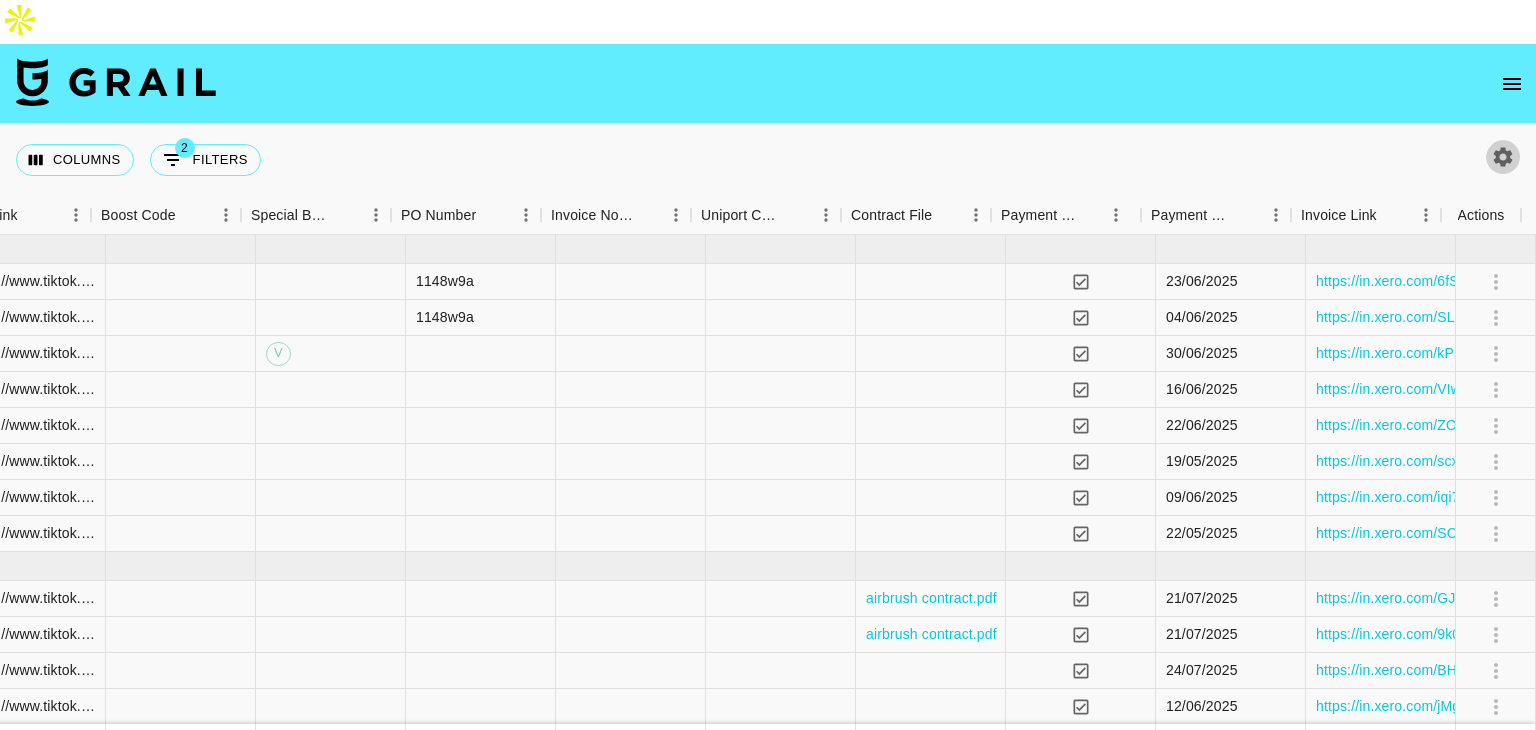 click 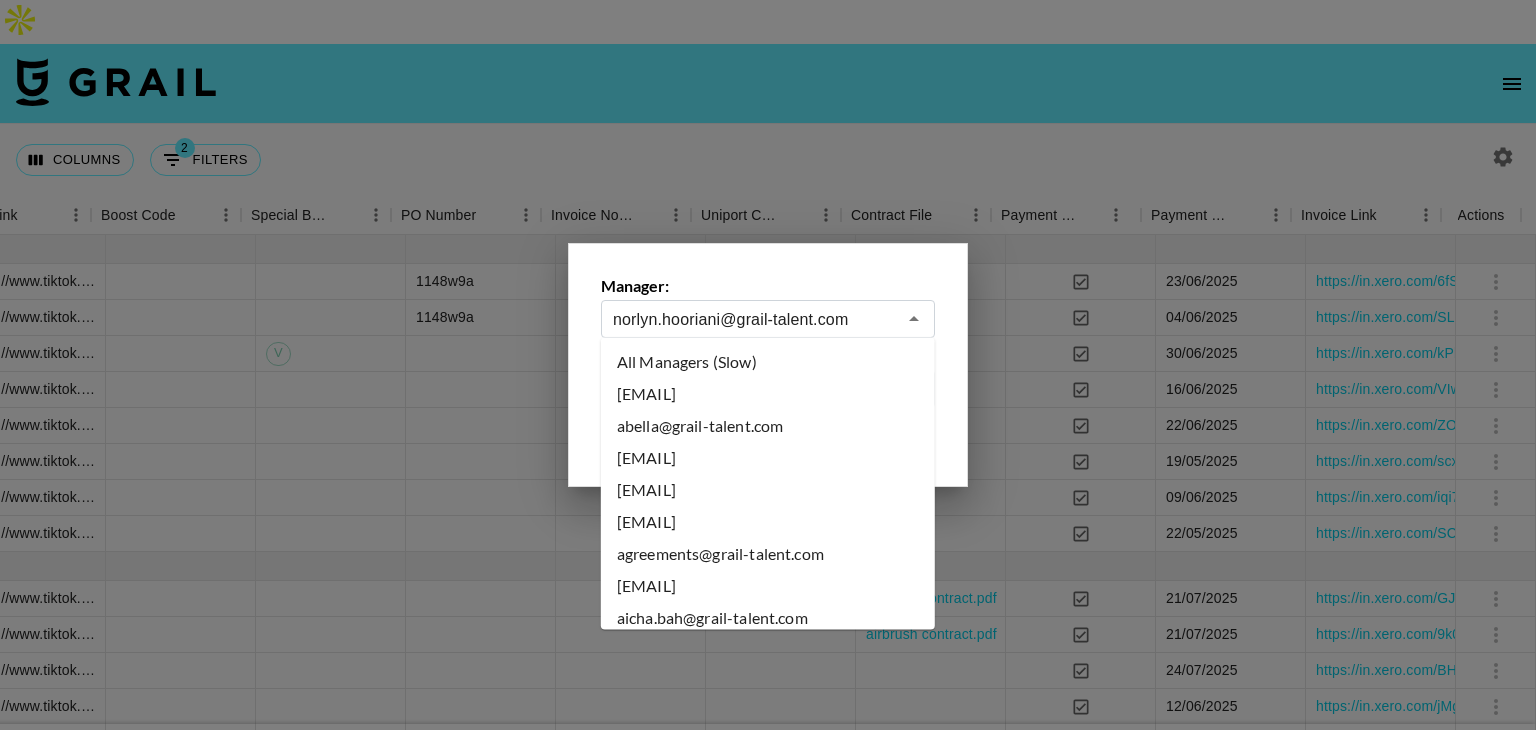 click on "norlyn.hooriani@grail-talent.com" at bounding box center (754, 319) 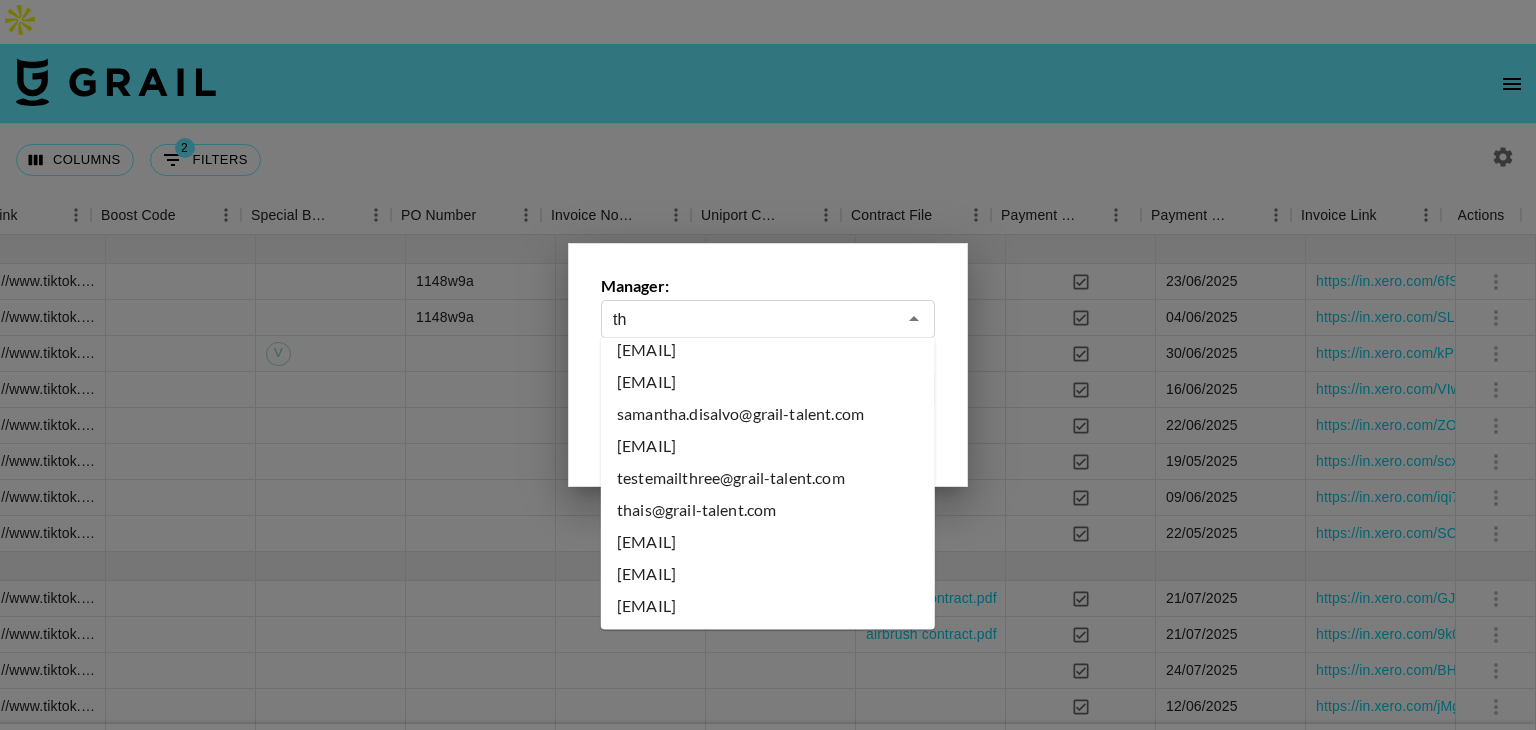 scroll, scrollTop: 0, scrollLeft: 0, axis: both 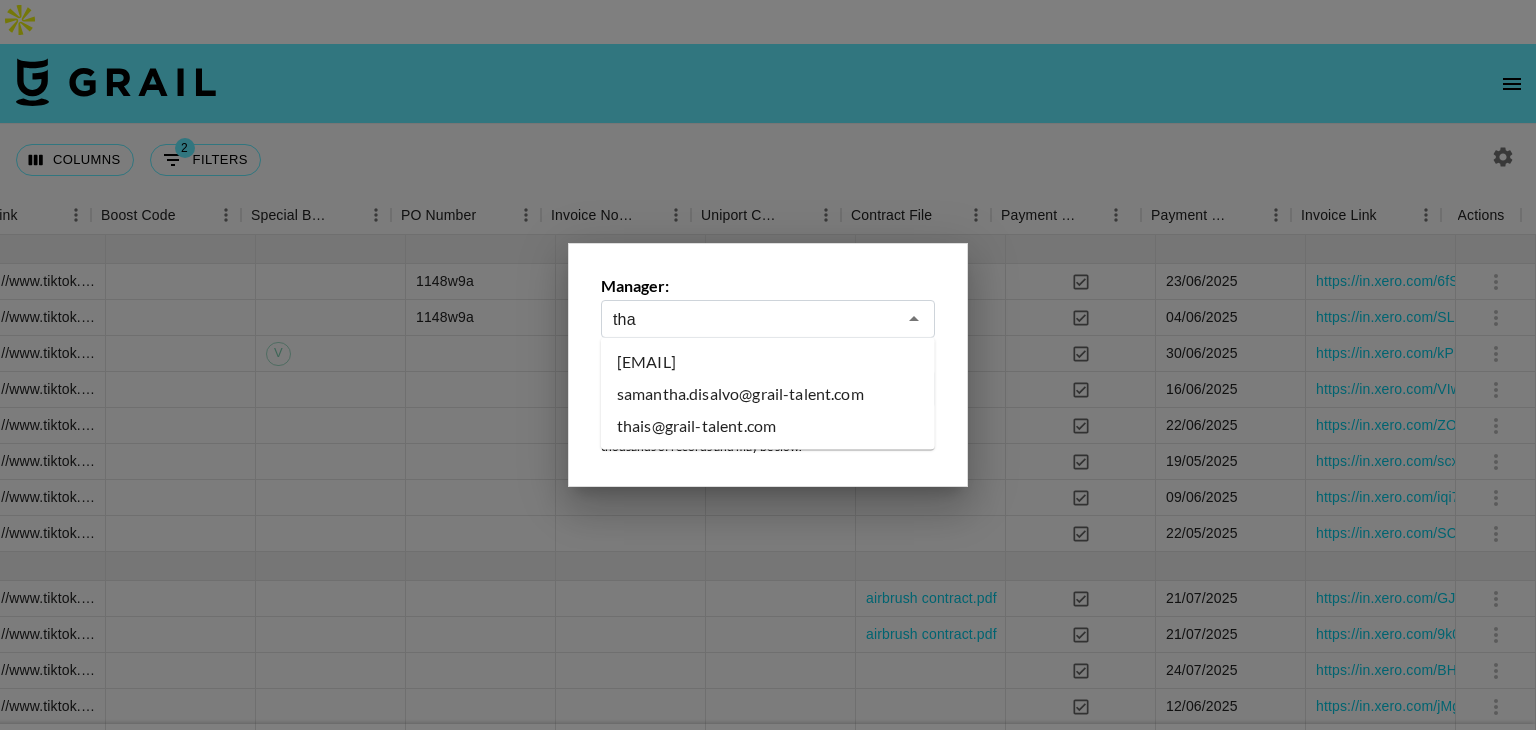 click on "thais@grail-talent.com" at bounding box center [768, 426] 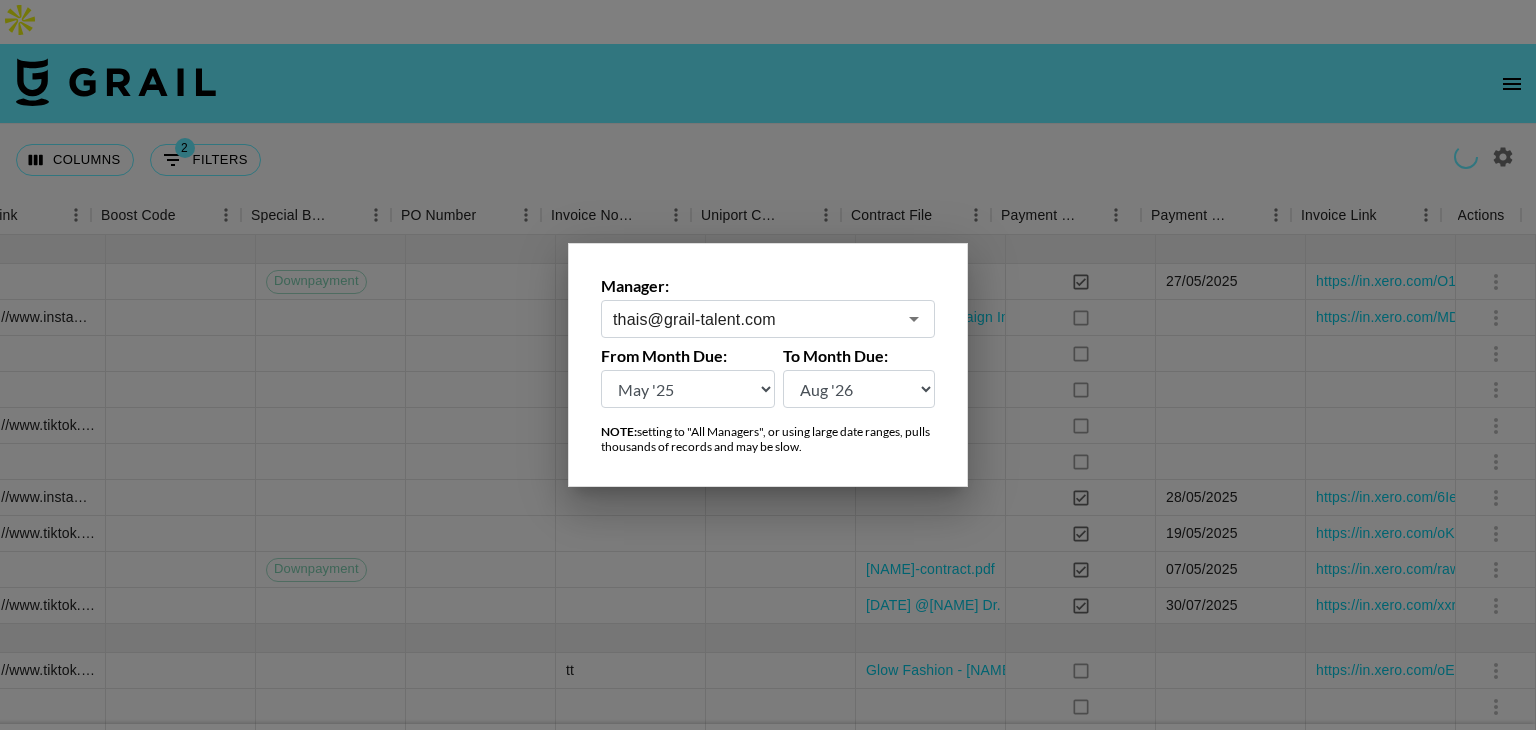 click at bounding box center [768, 365] 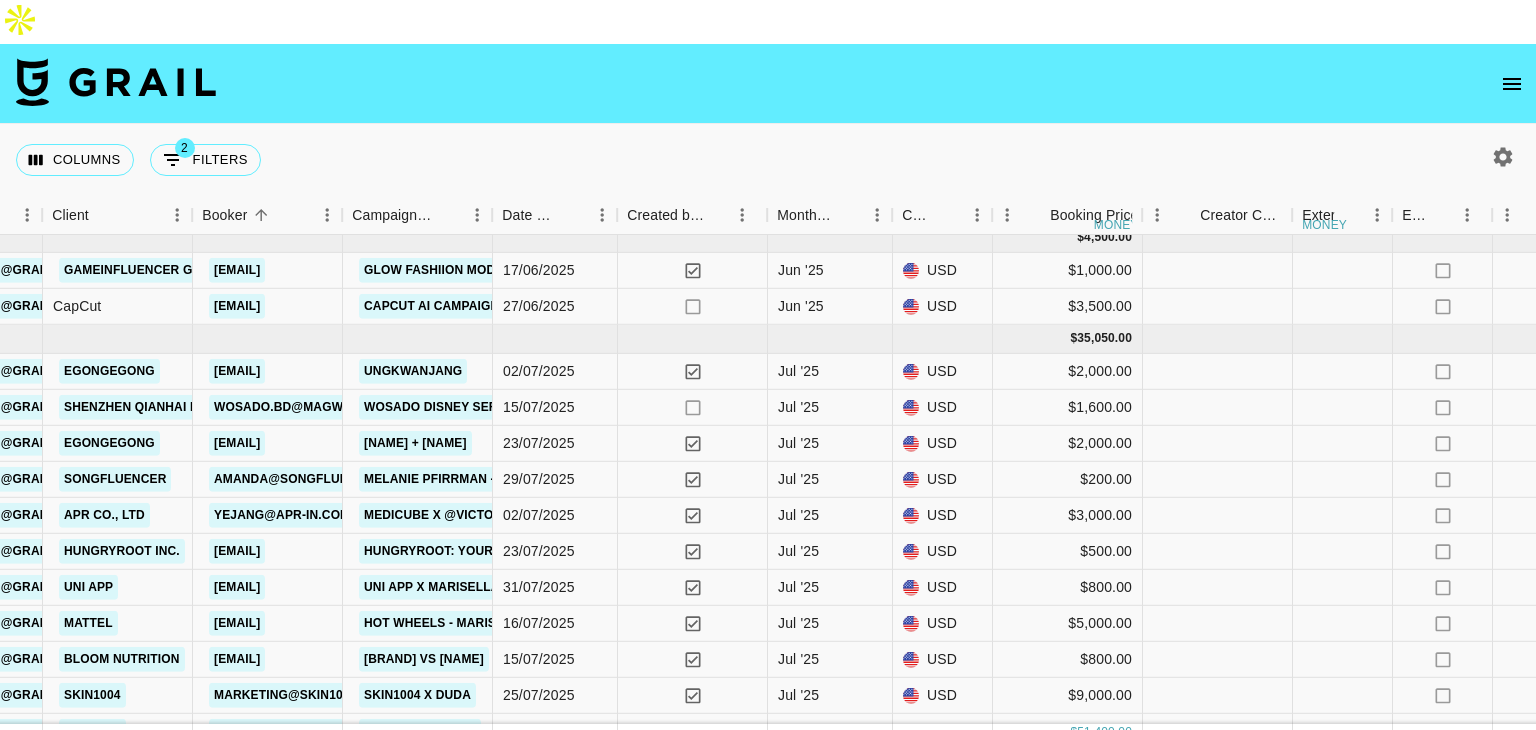 scroll, scrollTop: 400, scrollLeft: 882, axis: both 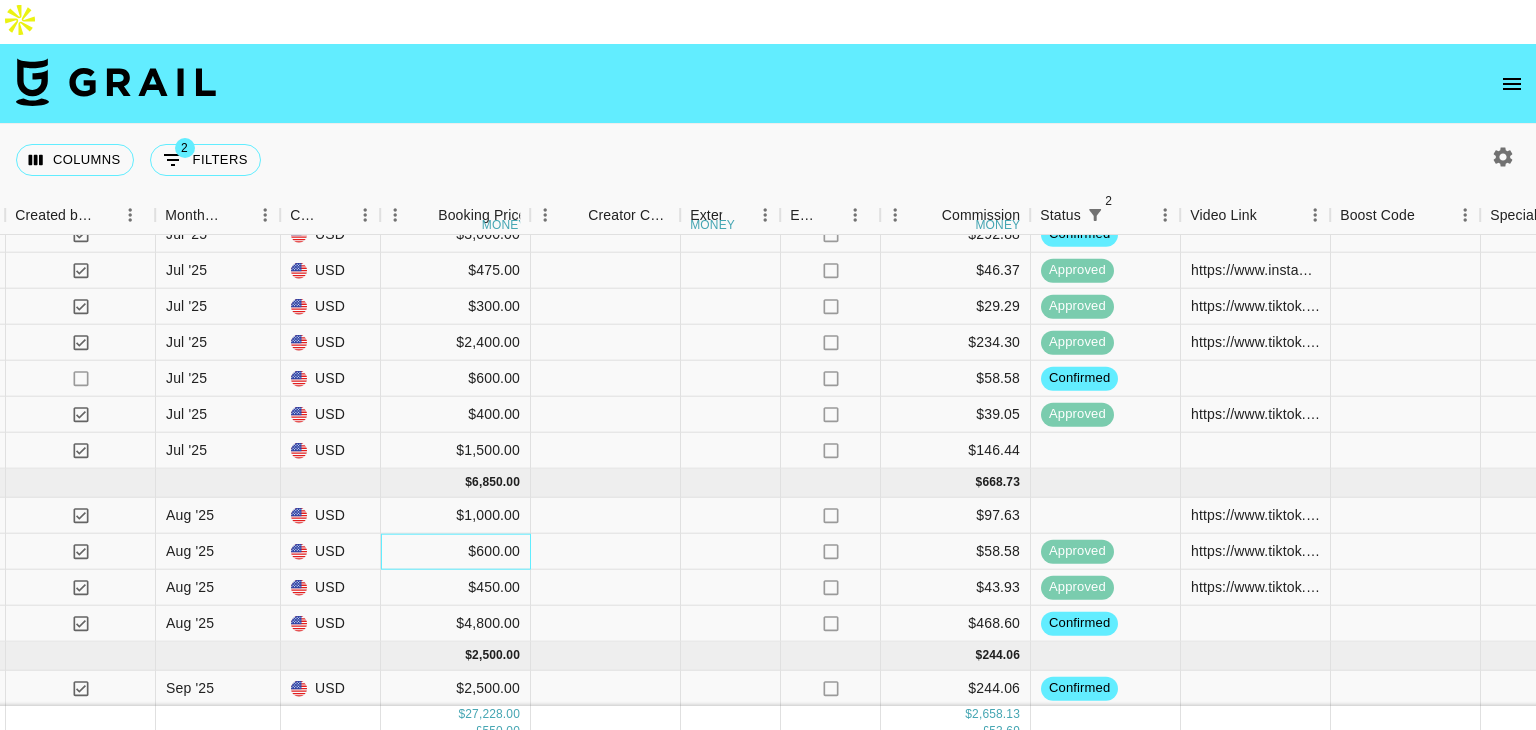 click on "$600.00" at bounding box center [456, 552] 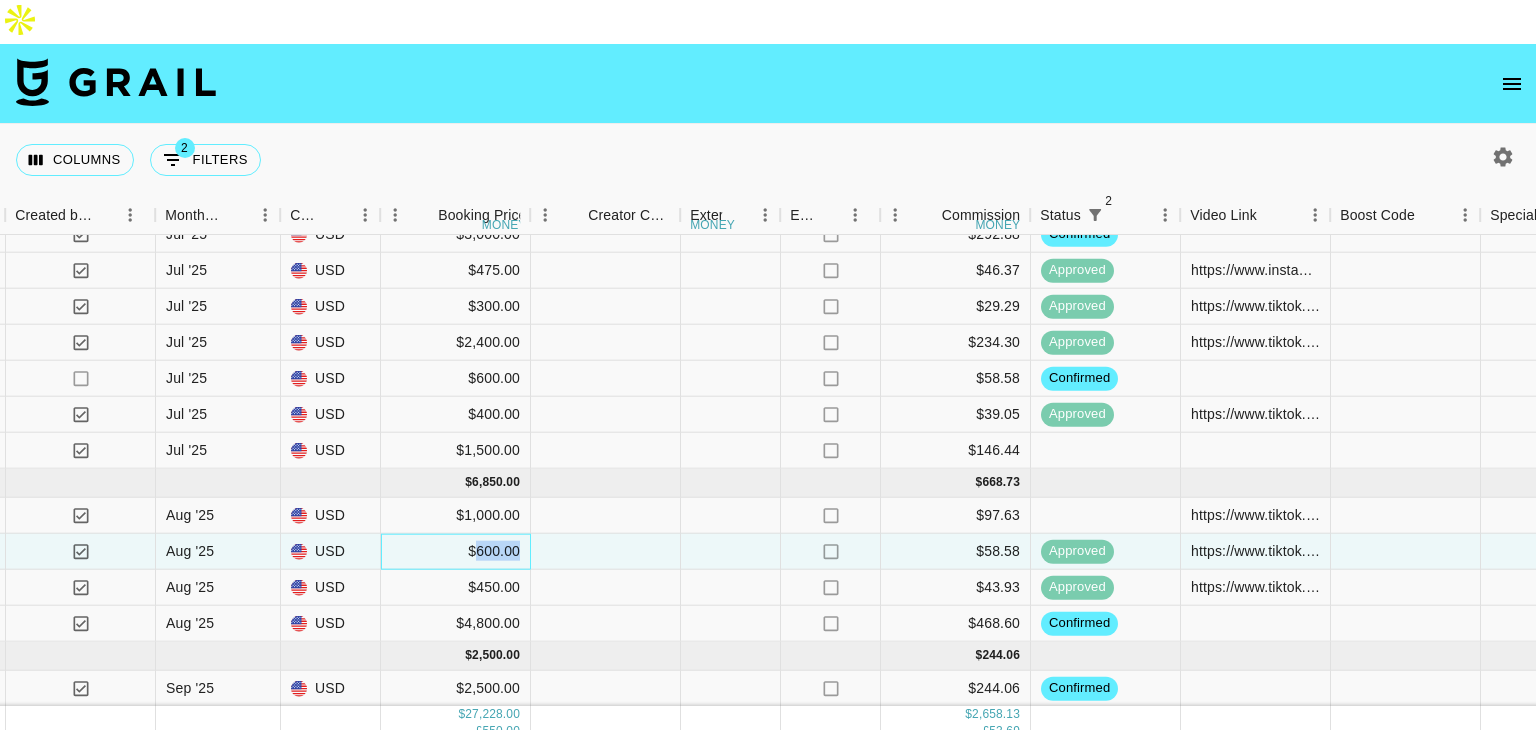 click on "$600.00" at bounding box center [456, 552] 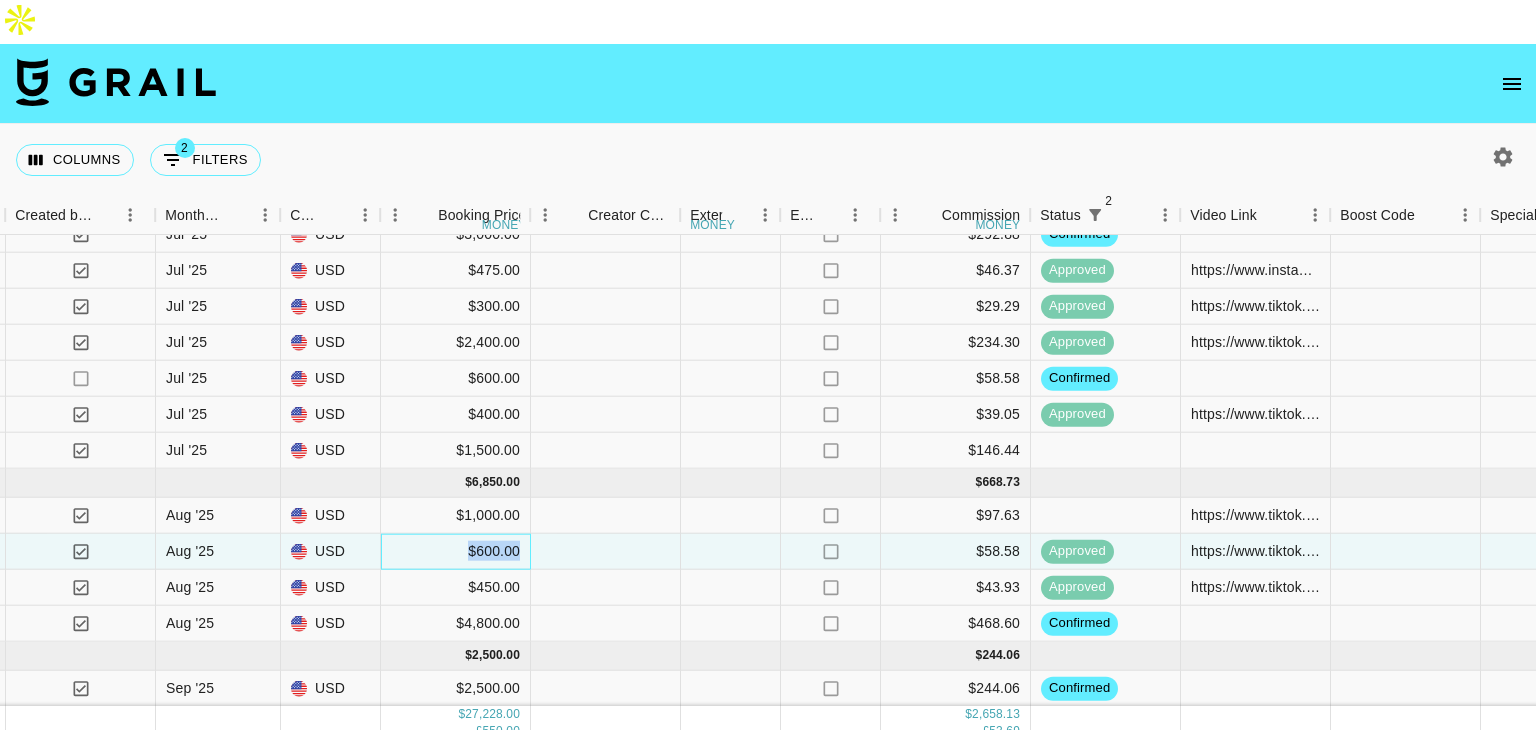 click on "$600.00" at bounding box center [456, 552] 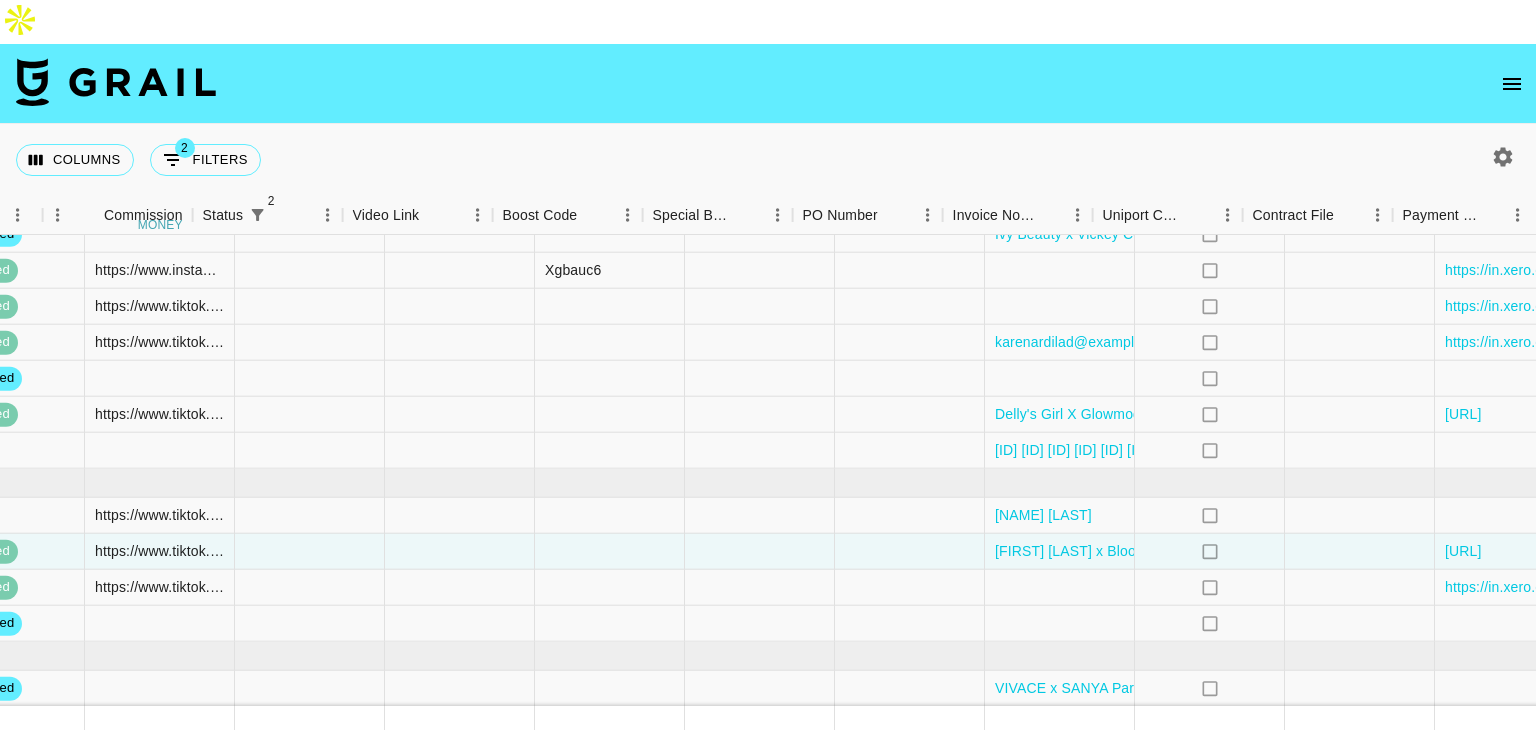 scroll, scrollTop: 629, scrollLeft: 2724, axis: both 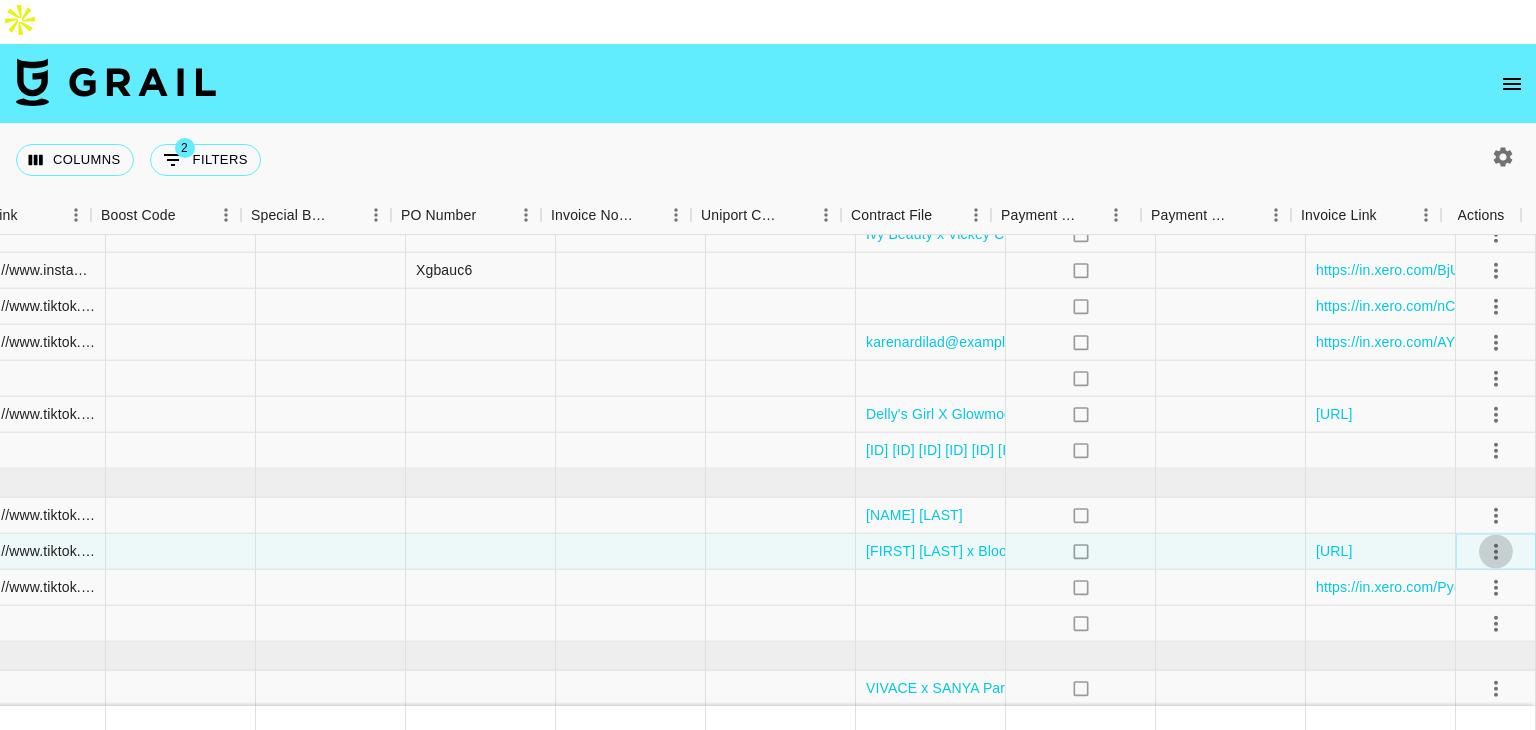 click 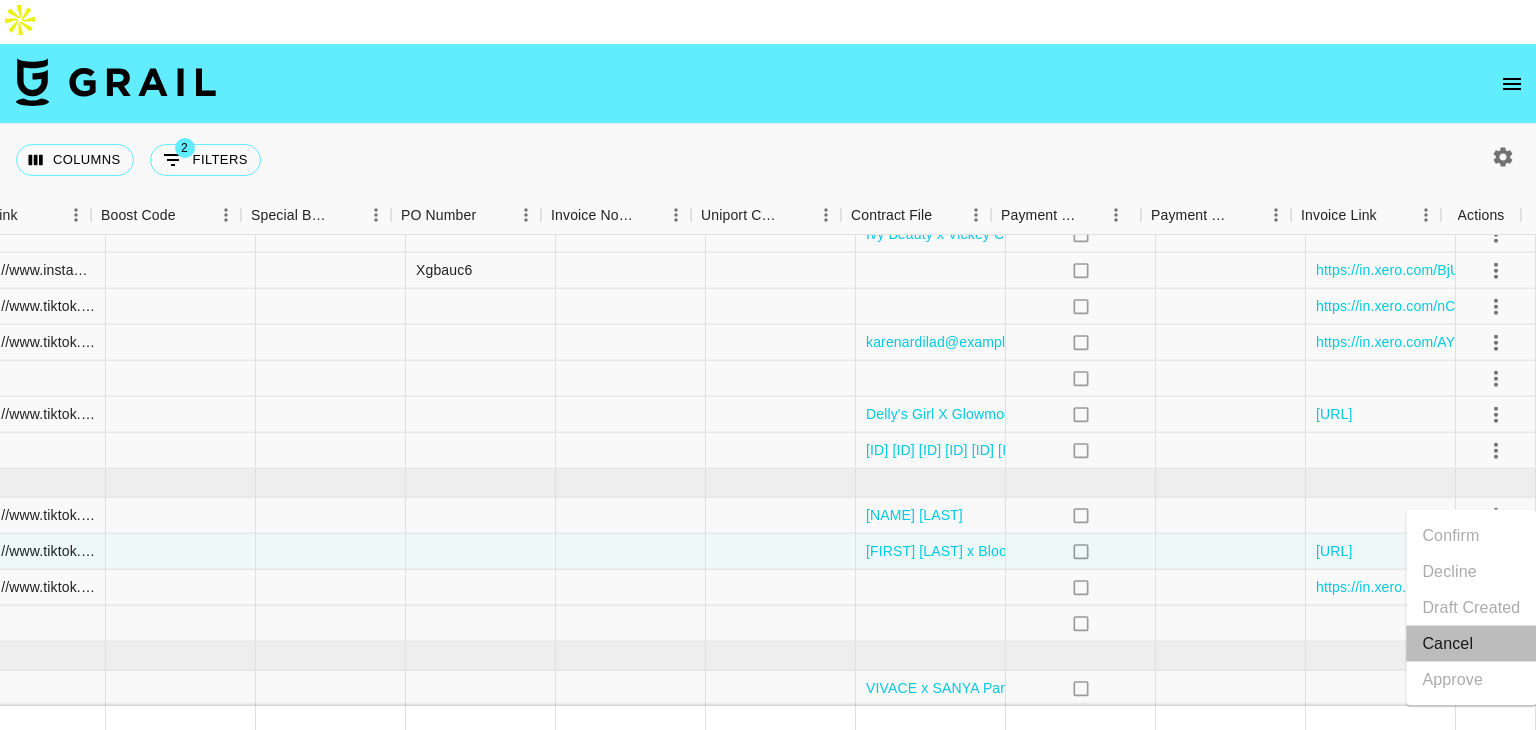 click on "Cancel" at bounding box center [1471, 644] 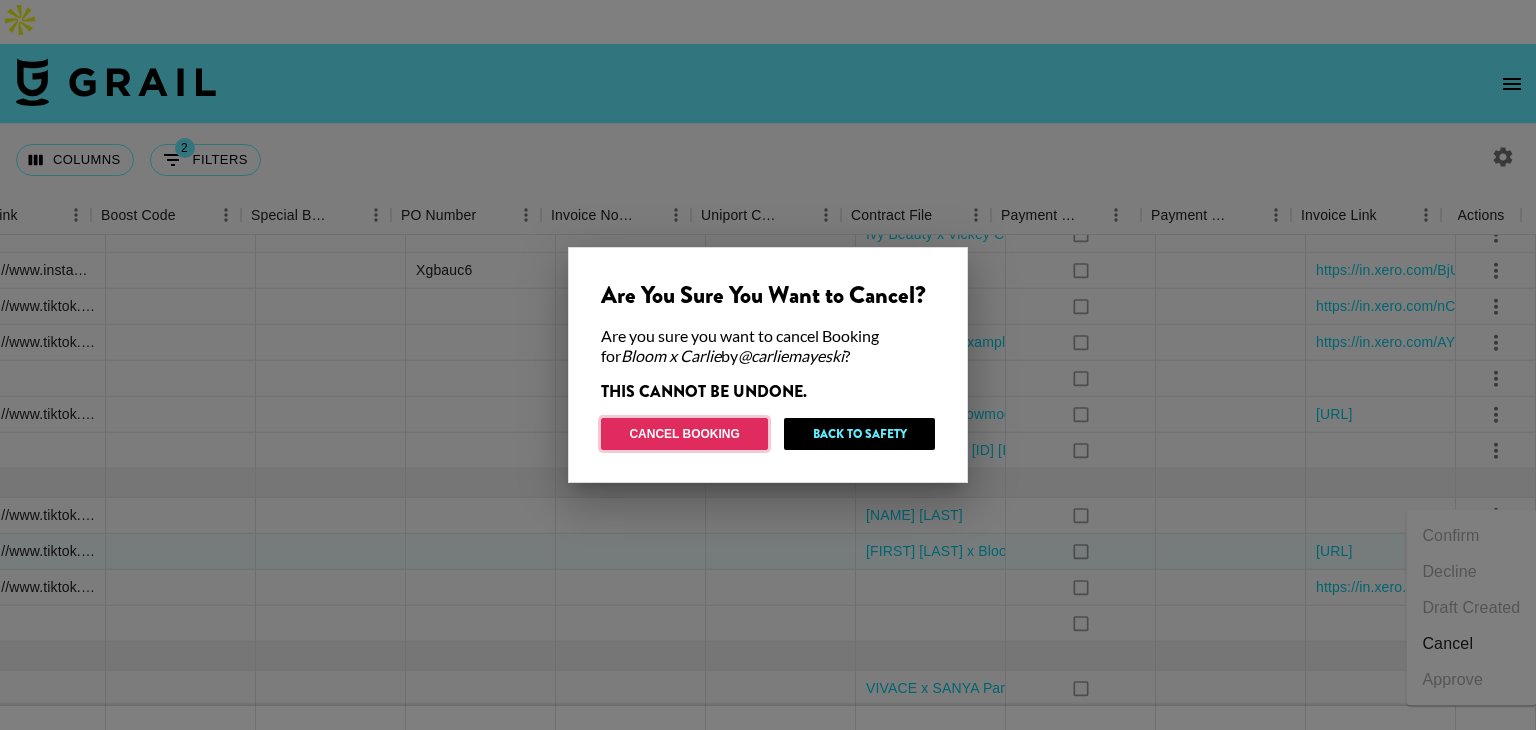 click on "Cancel Booking" at bounding box center [684, 434] 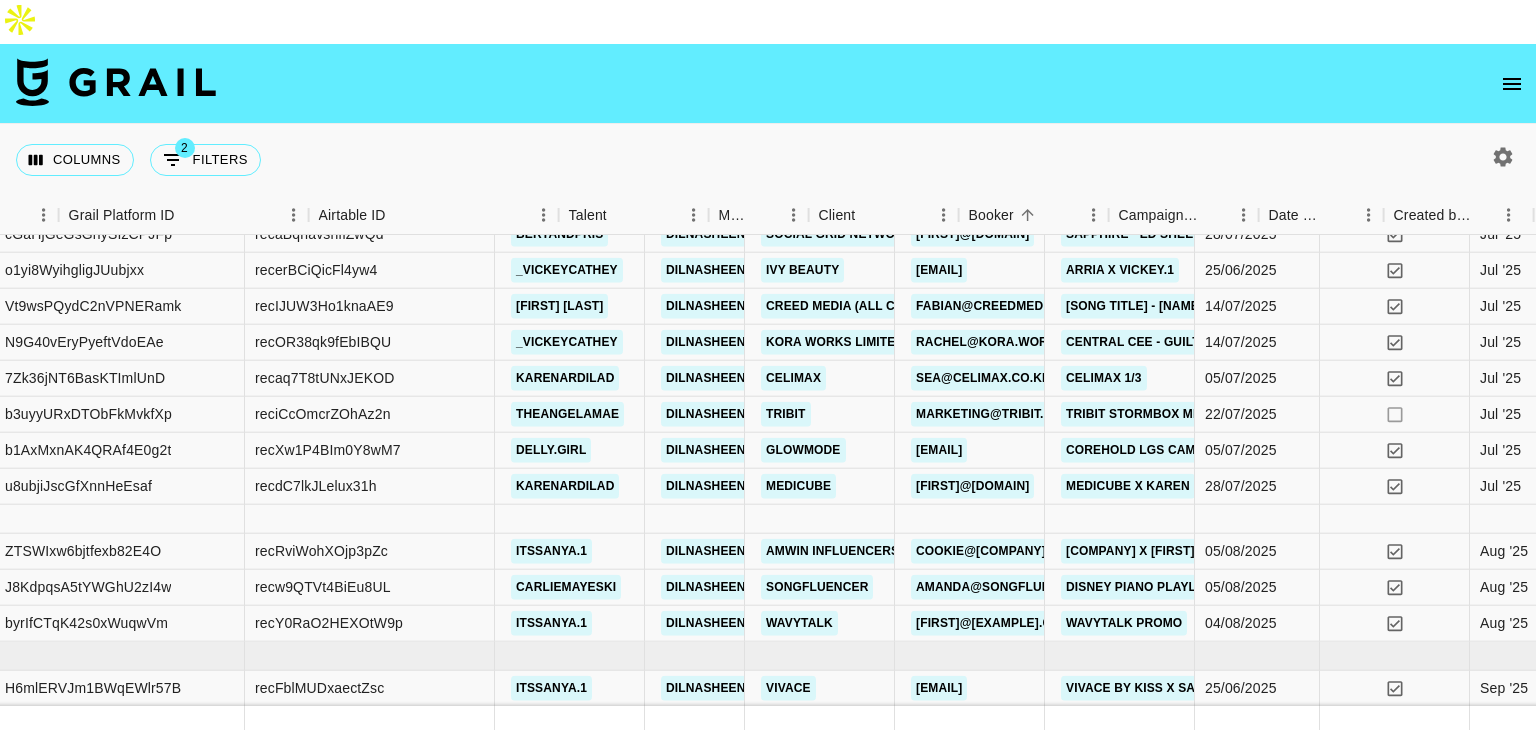 scroll, scrollTop: 593, scrollLeft: 0, axis: vertical 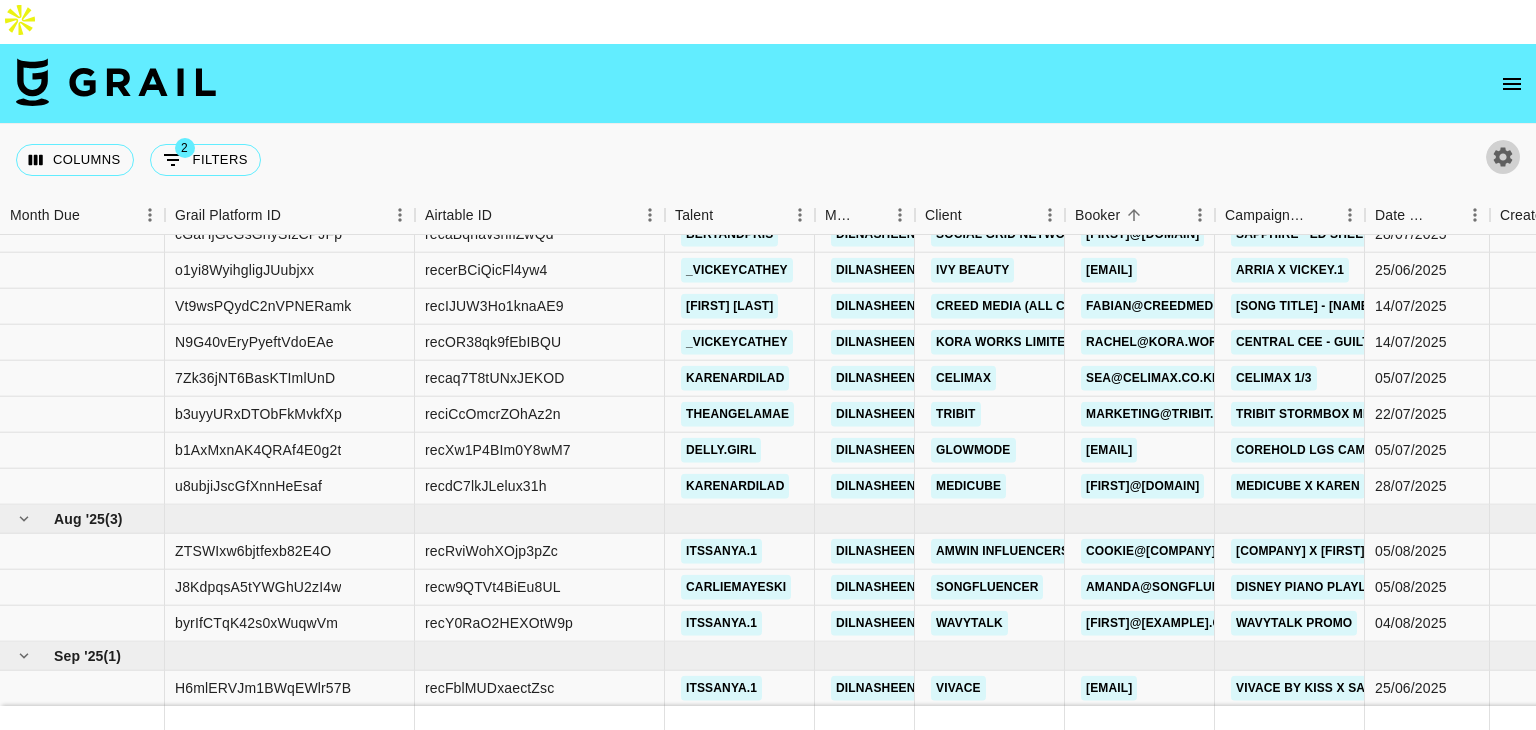 click 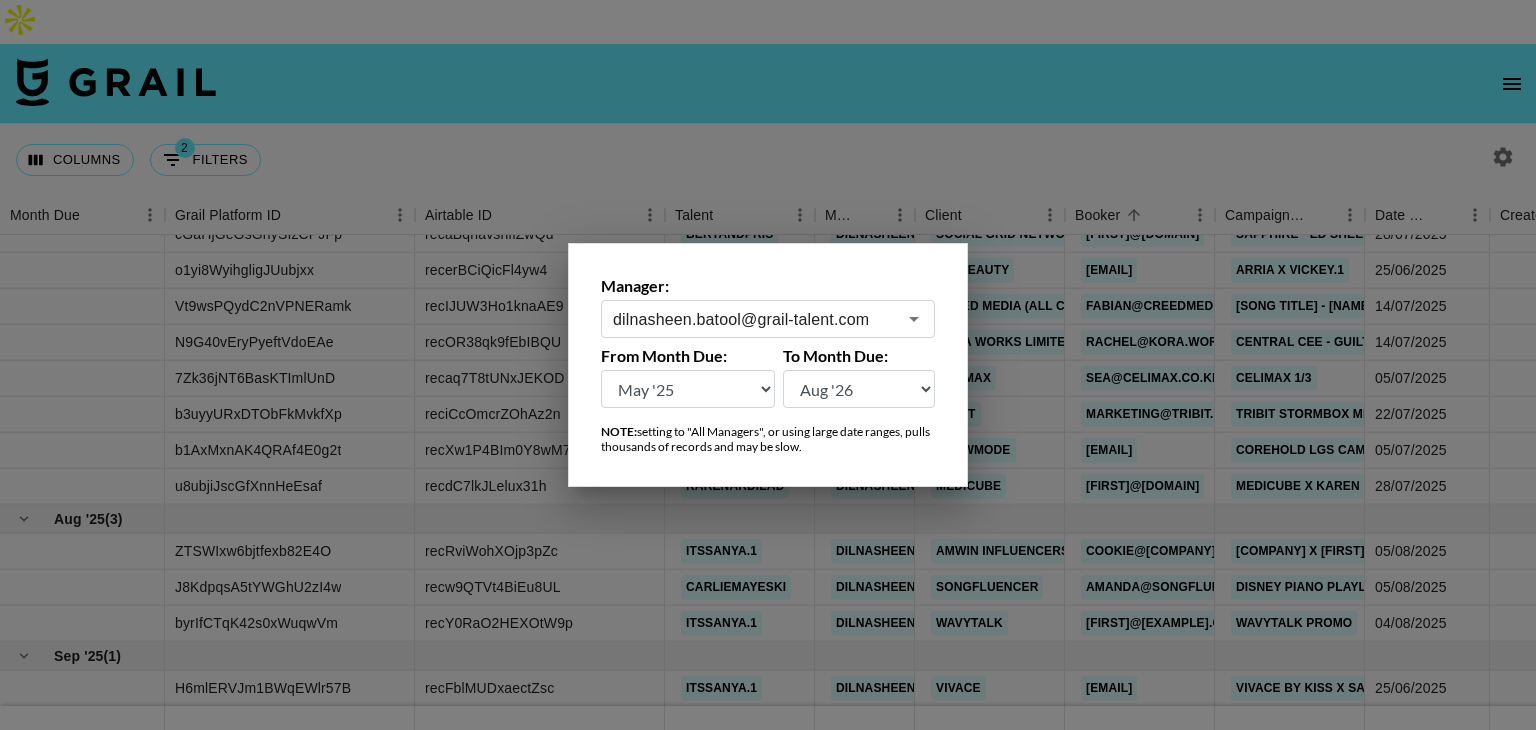 click at bounding box center [768, 365] 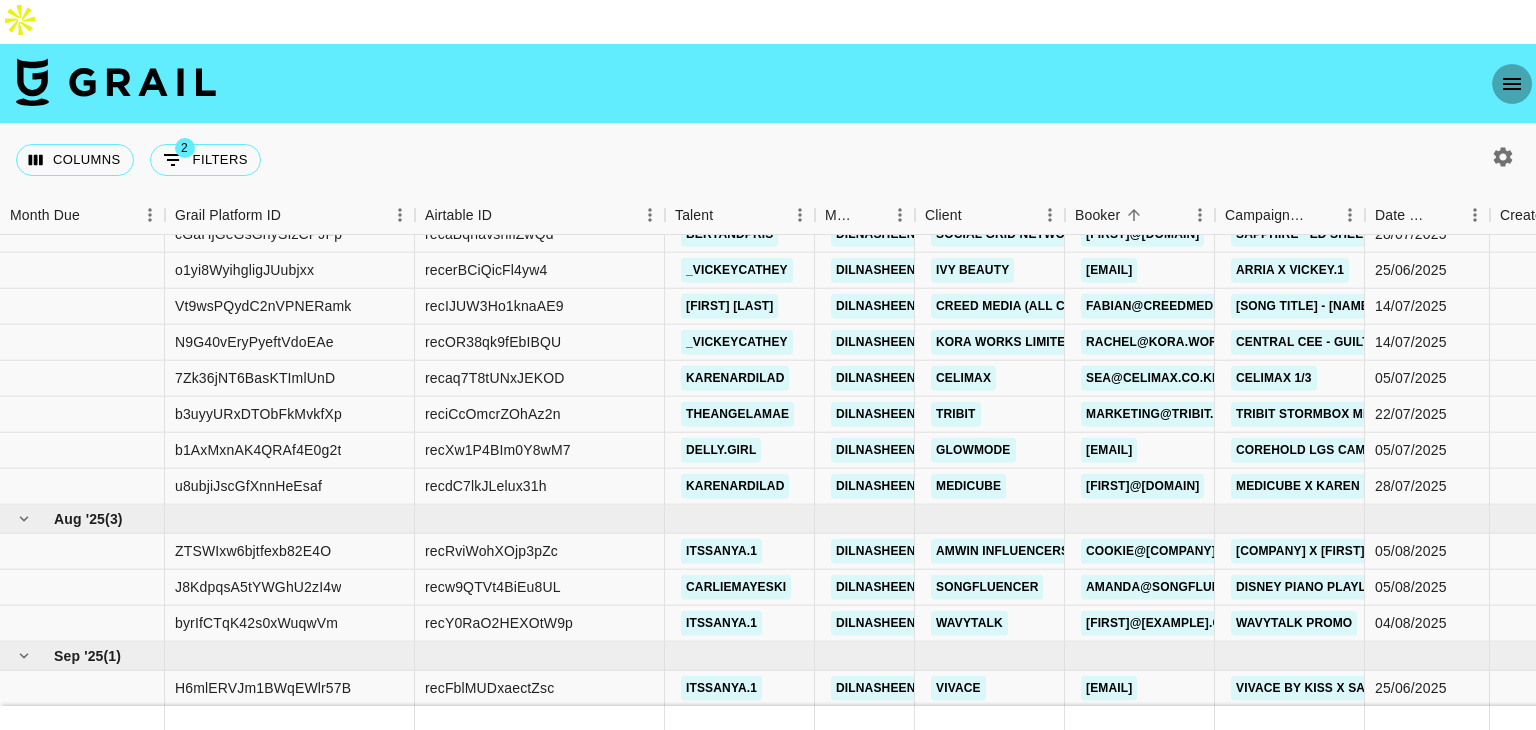 click at bounding box center [1512, 84] 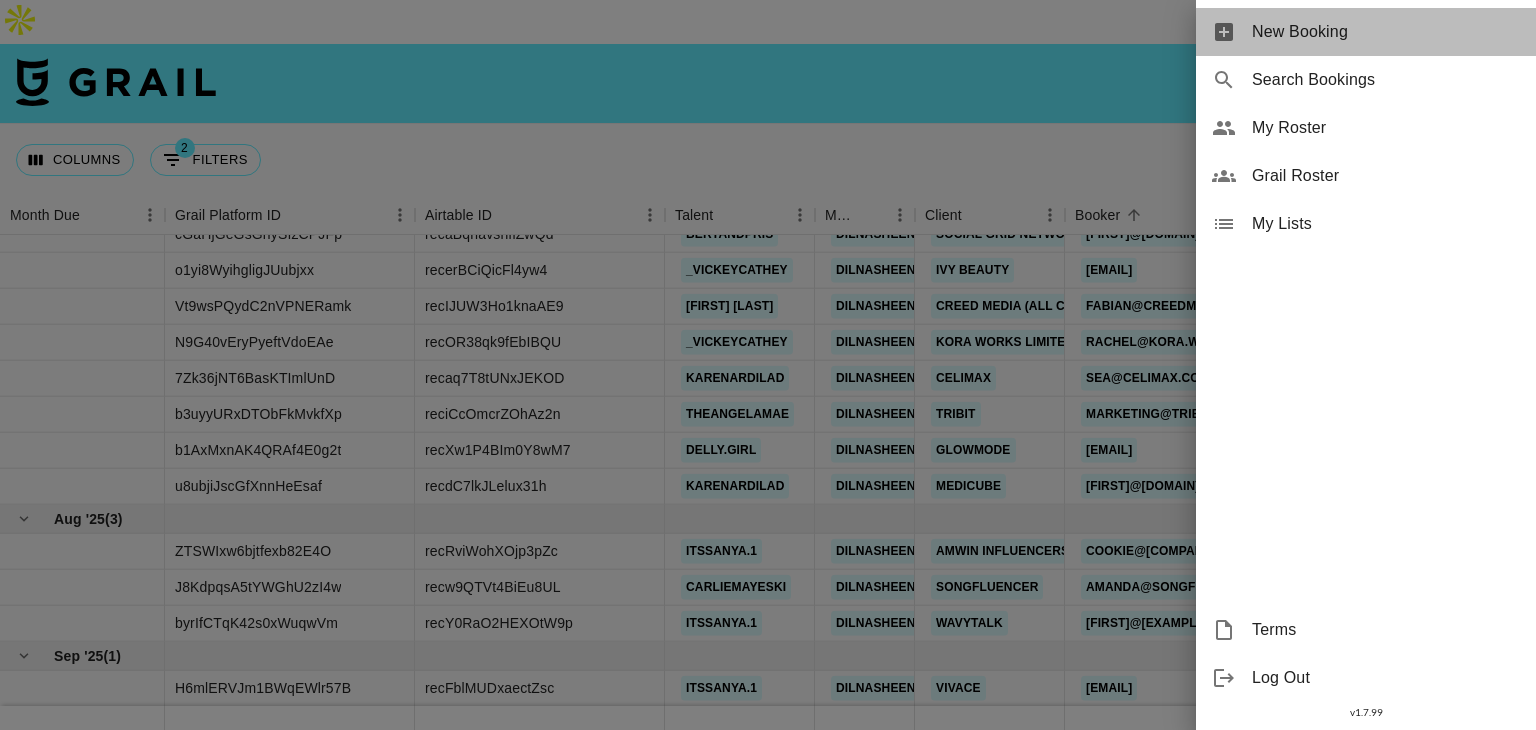 click on "New Booking" at bounding box center [1366, 32] 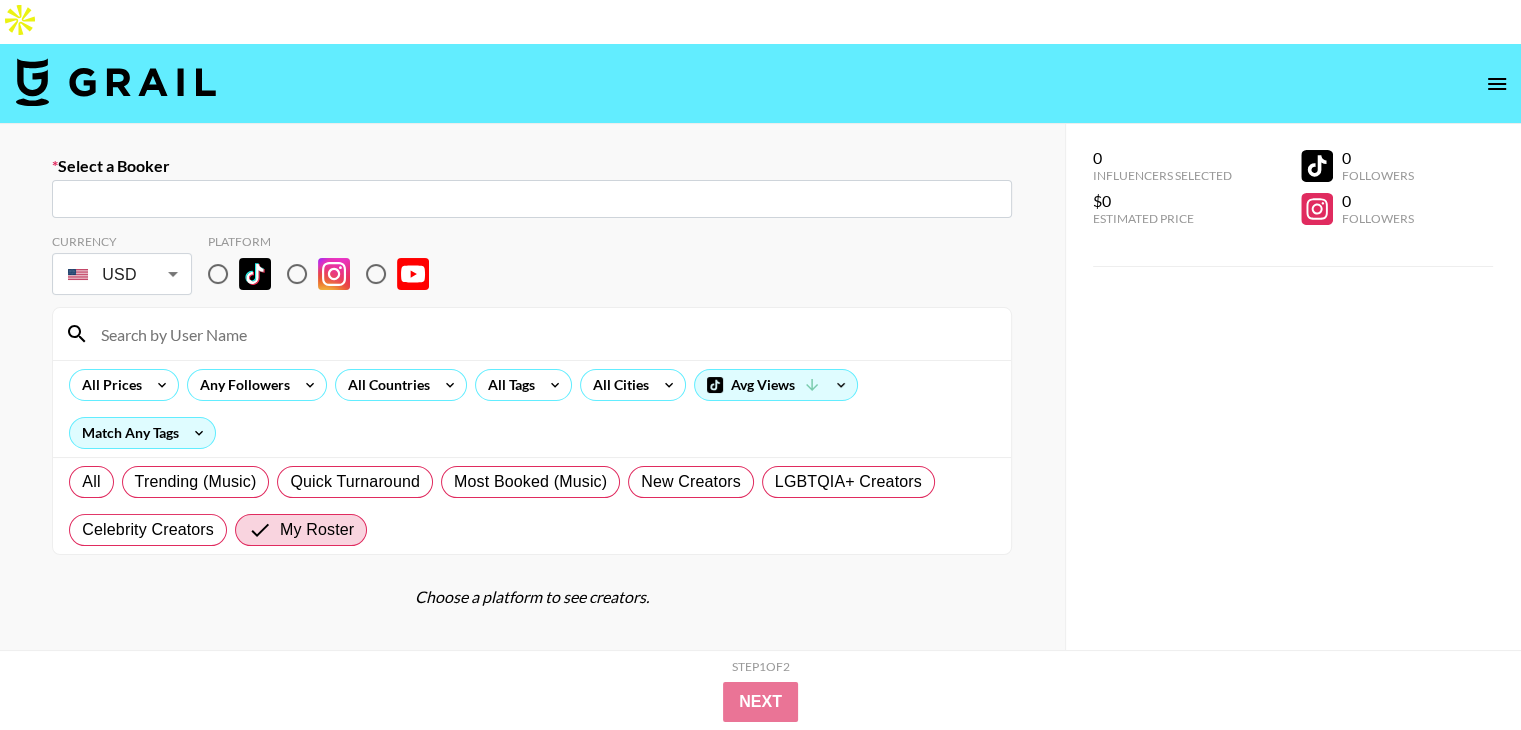 click at bounding box center (532, 199) 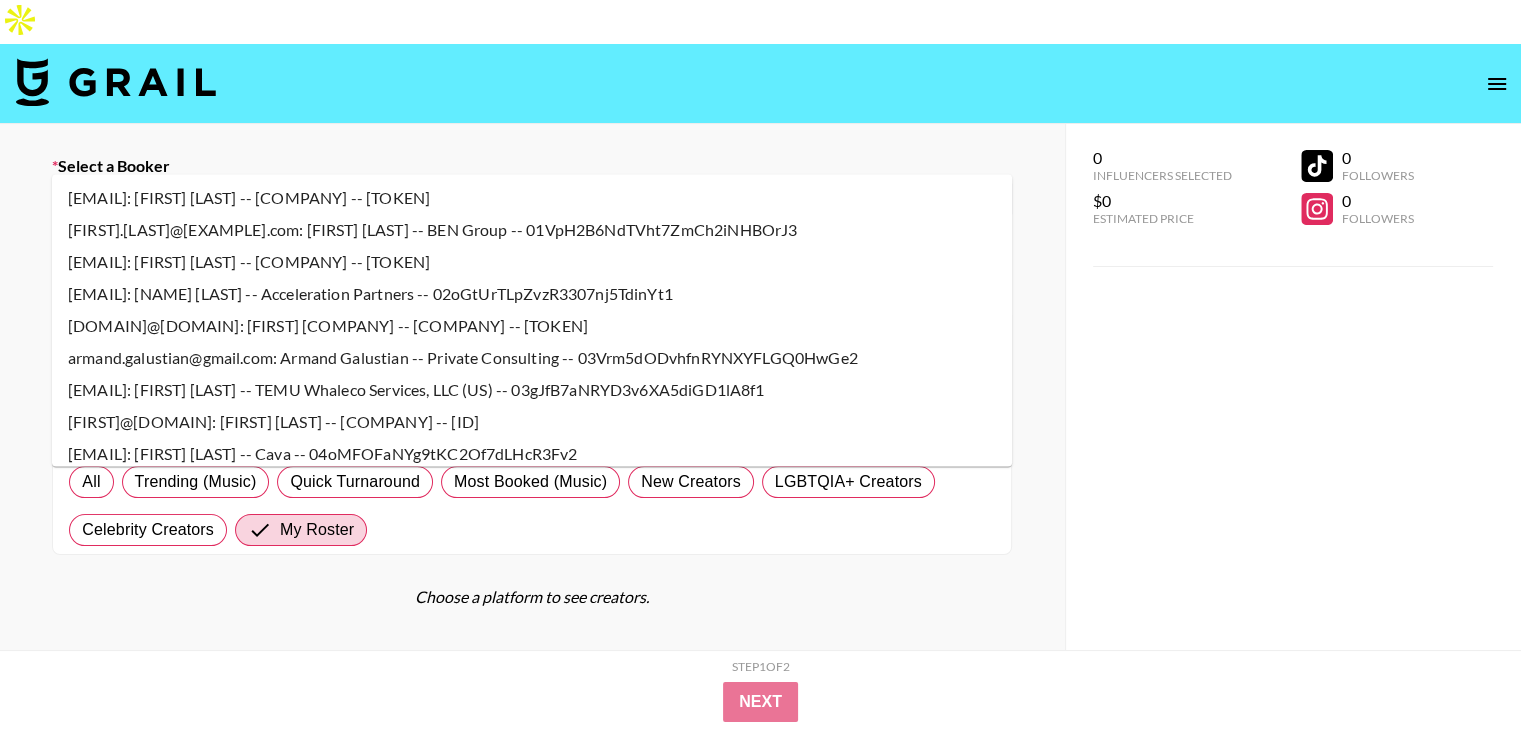 click at bounding box center (532, 199) 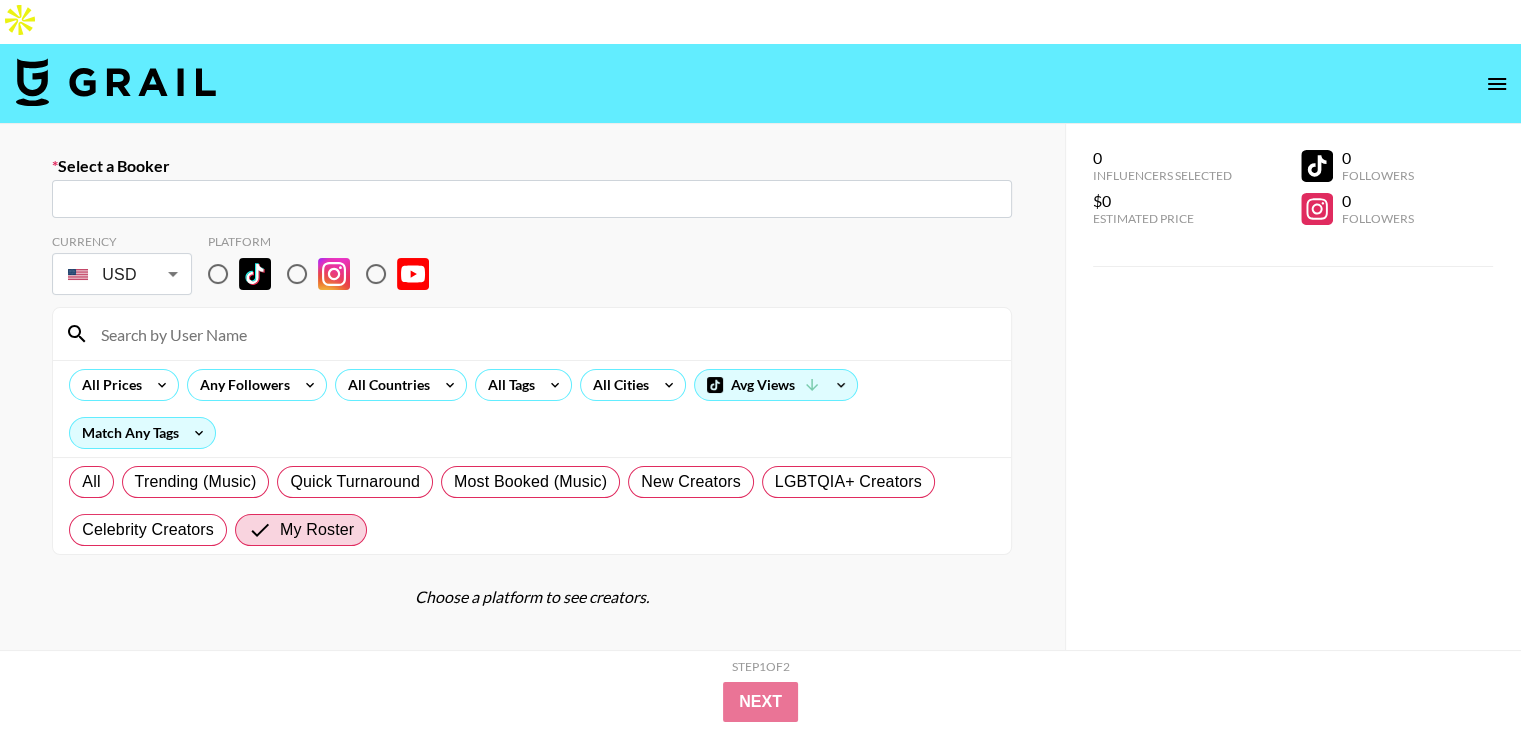 click at bounding box center (532, 199) 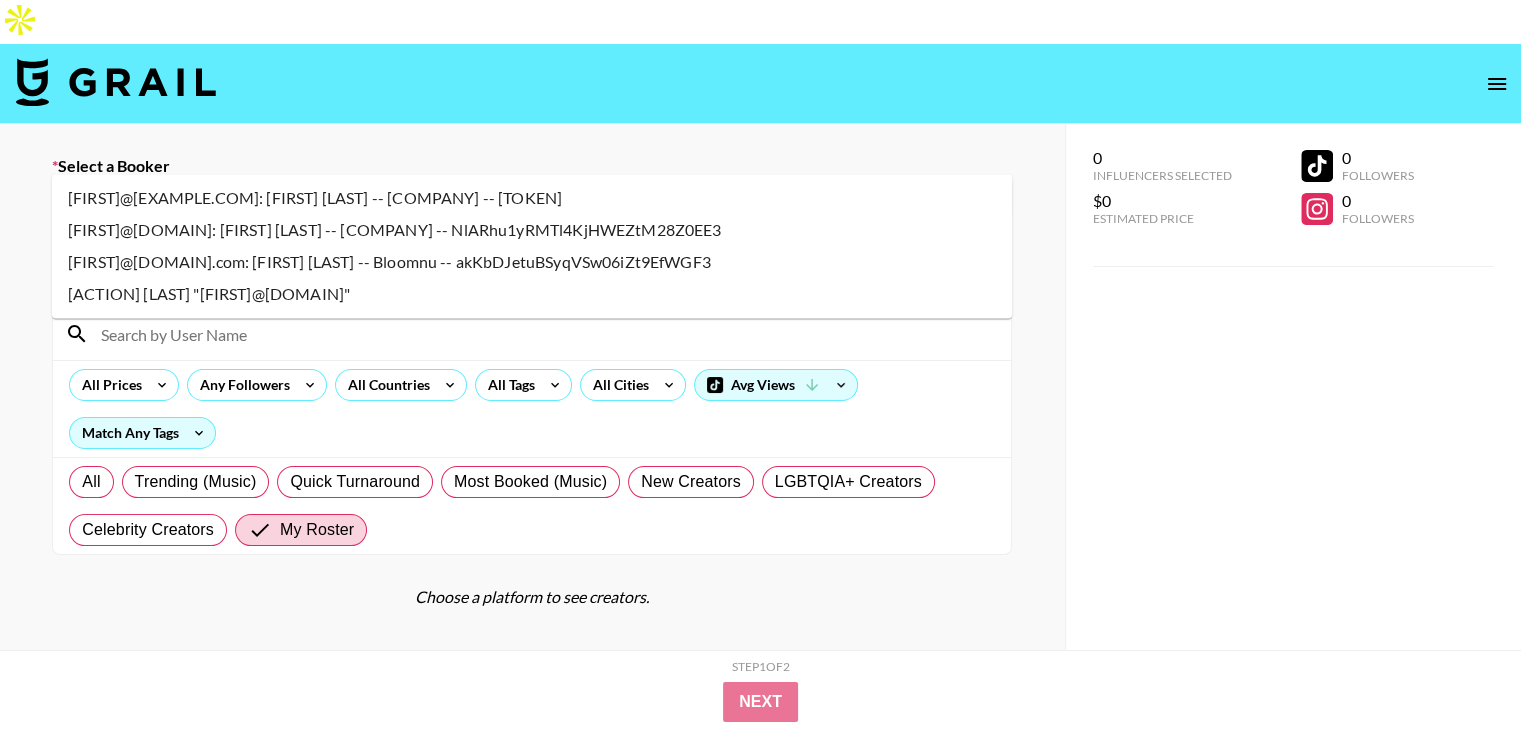 click on "[FIRST]@[DOMAIN].com: [FIRST] [LAST] -- Bloomnu -- akKbDJetuBSyqVSw06iZt9EfWGF3" at bounding box center (532, 262) 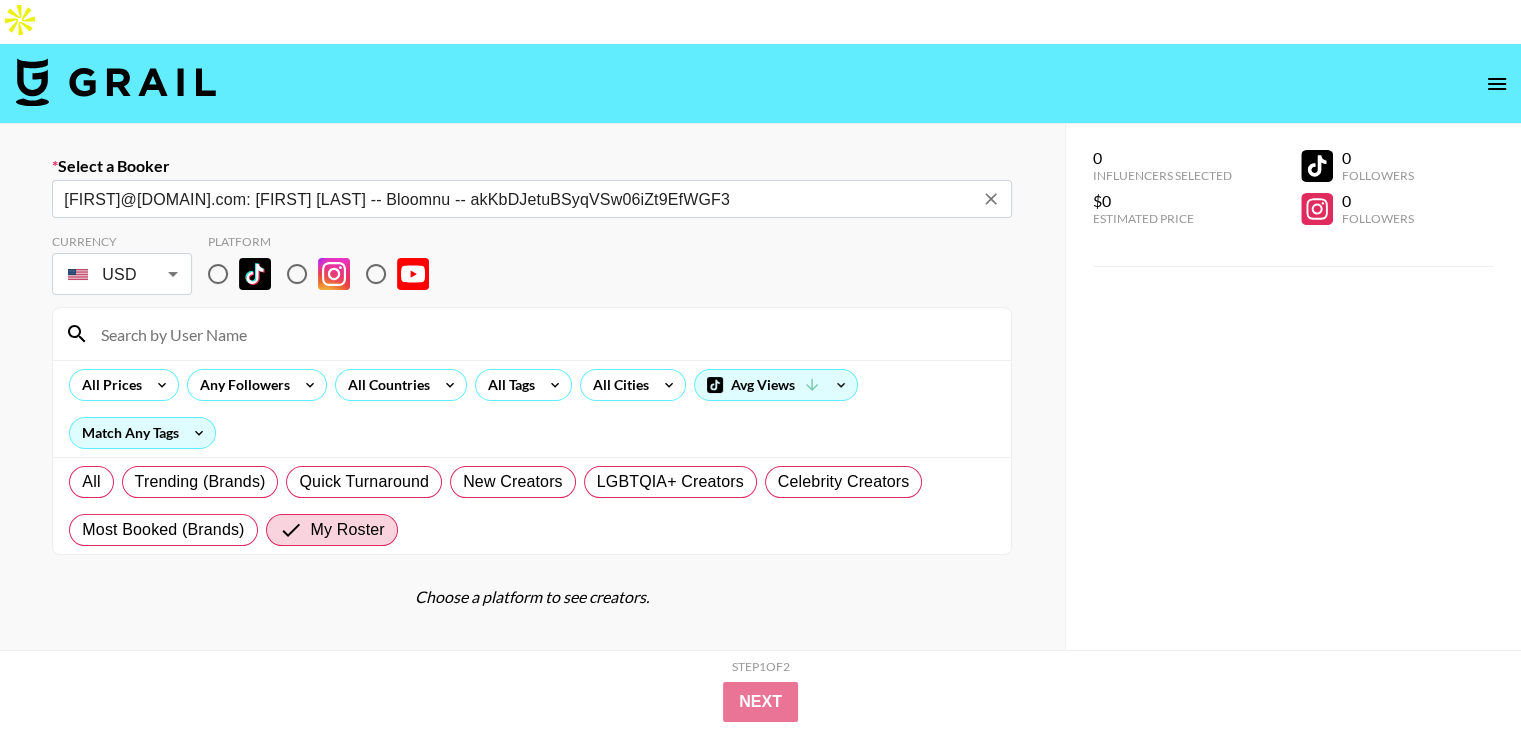 type on "[FIRST]@[DOMAIN].com: [FIRST] [LAST] -- Bloomnu -- akKbDJetuBSyqVSw06iZt9EfWGF3" 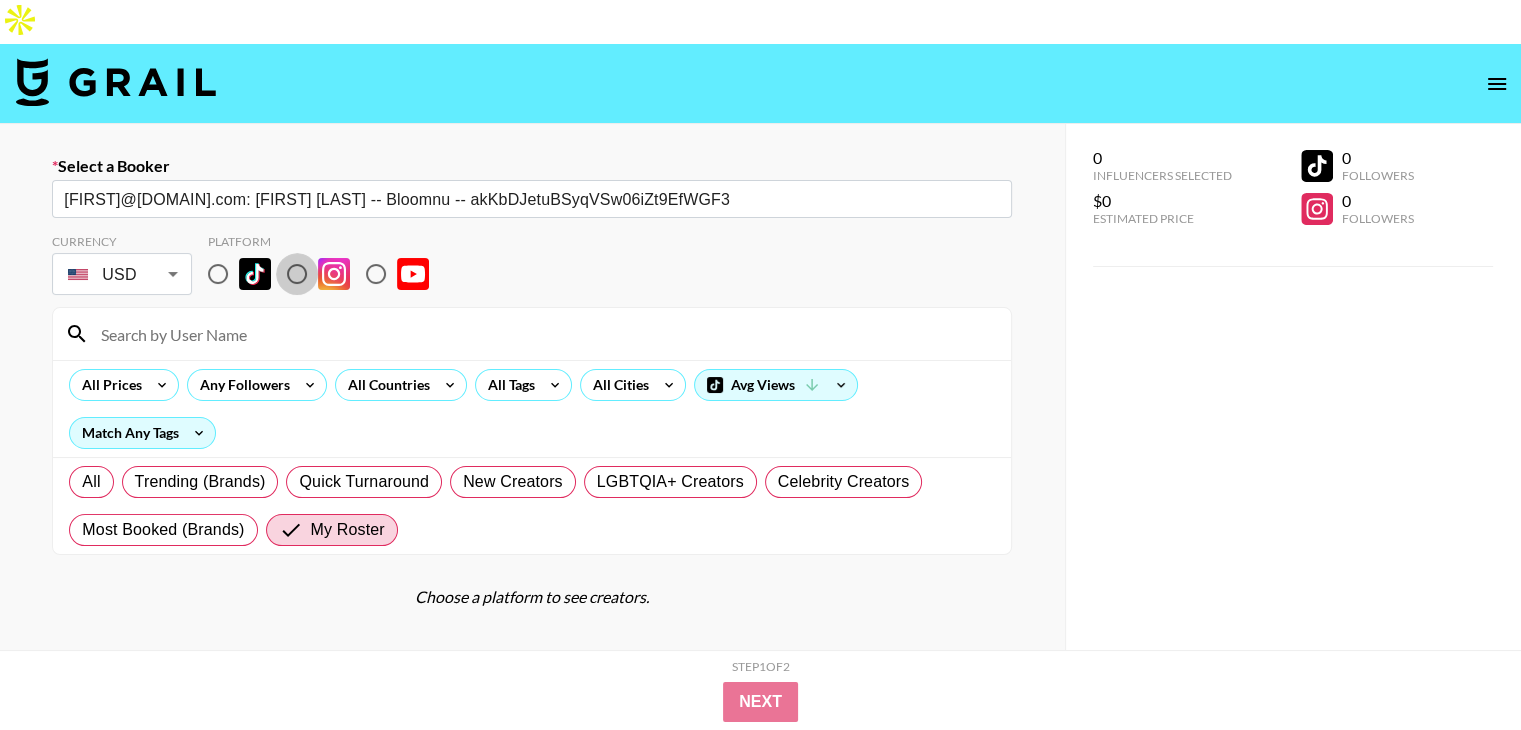 click at bounding box center [297, 274] 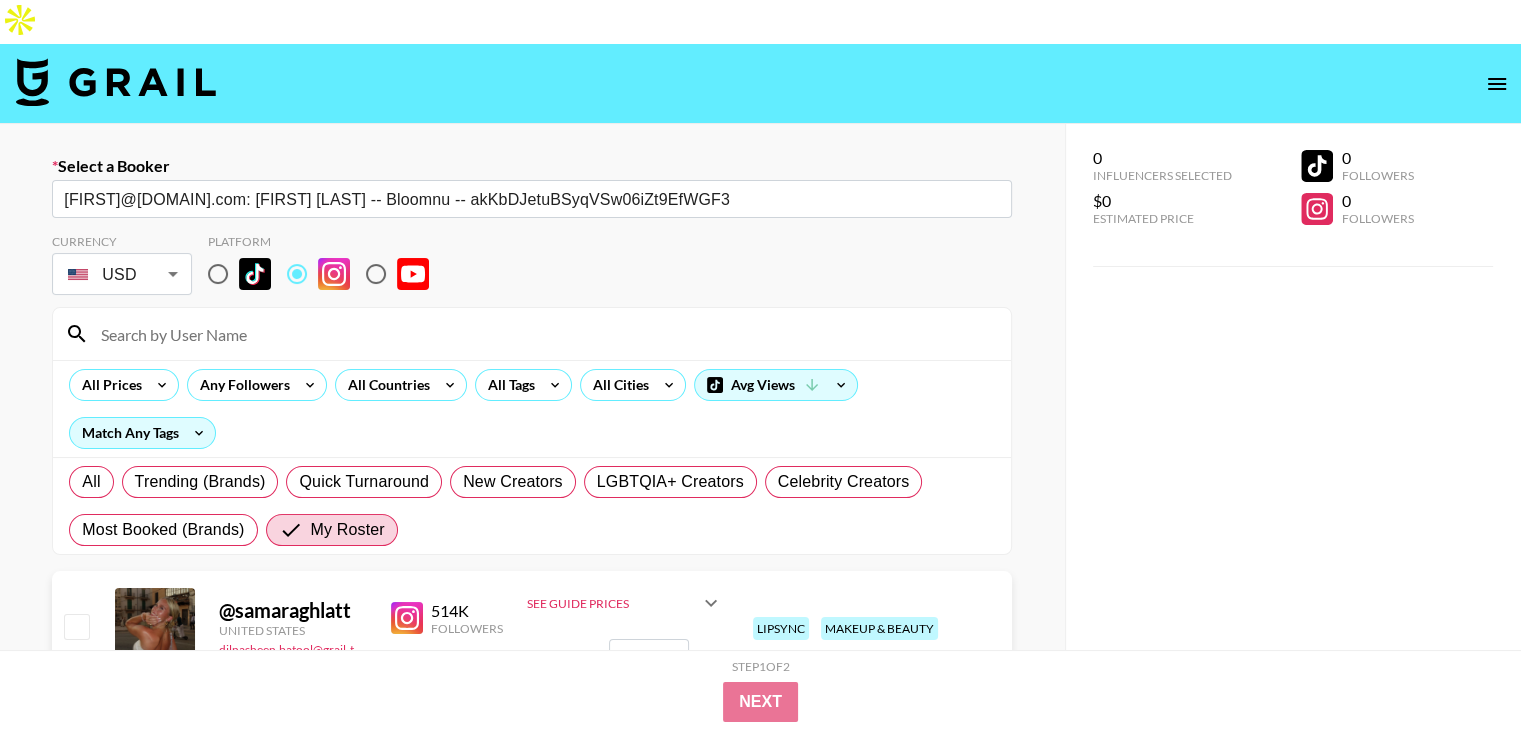 click at bounding box center [544, 334] 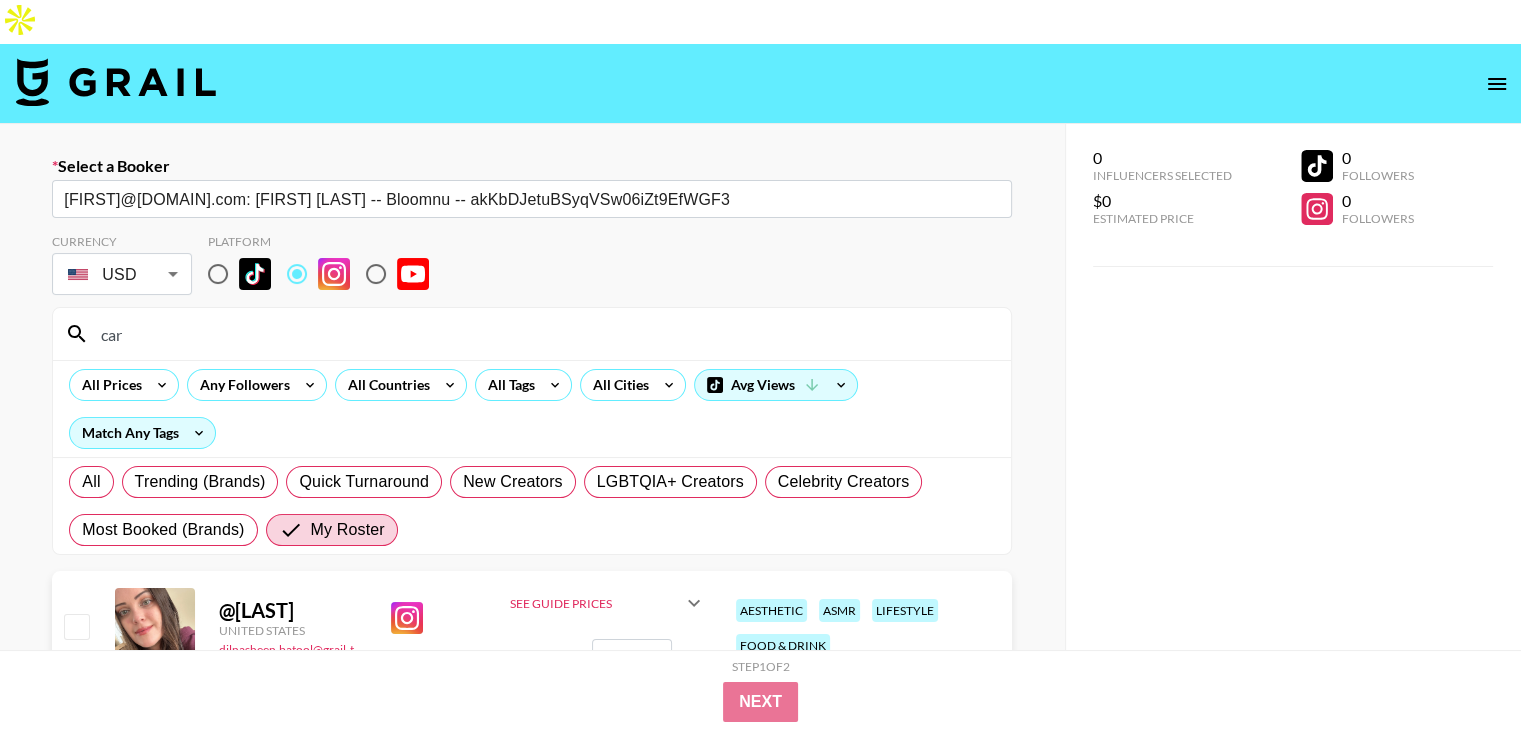 type on "car" 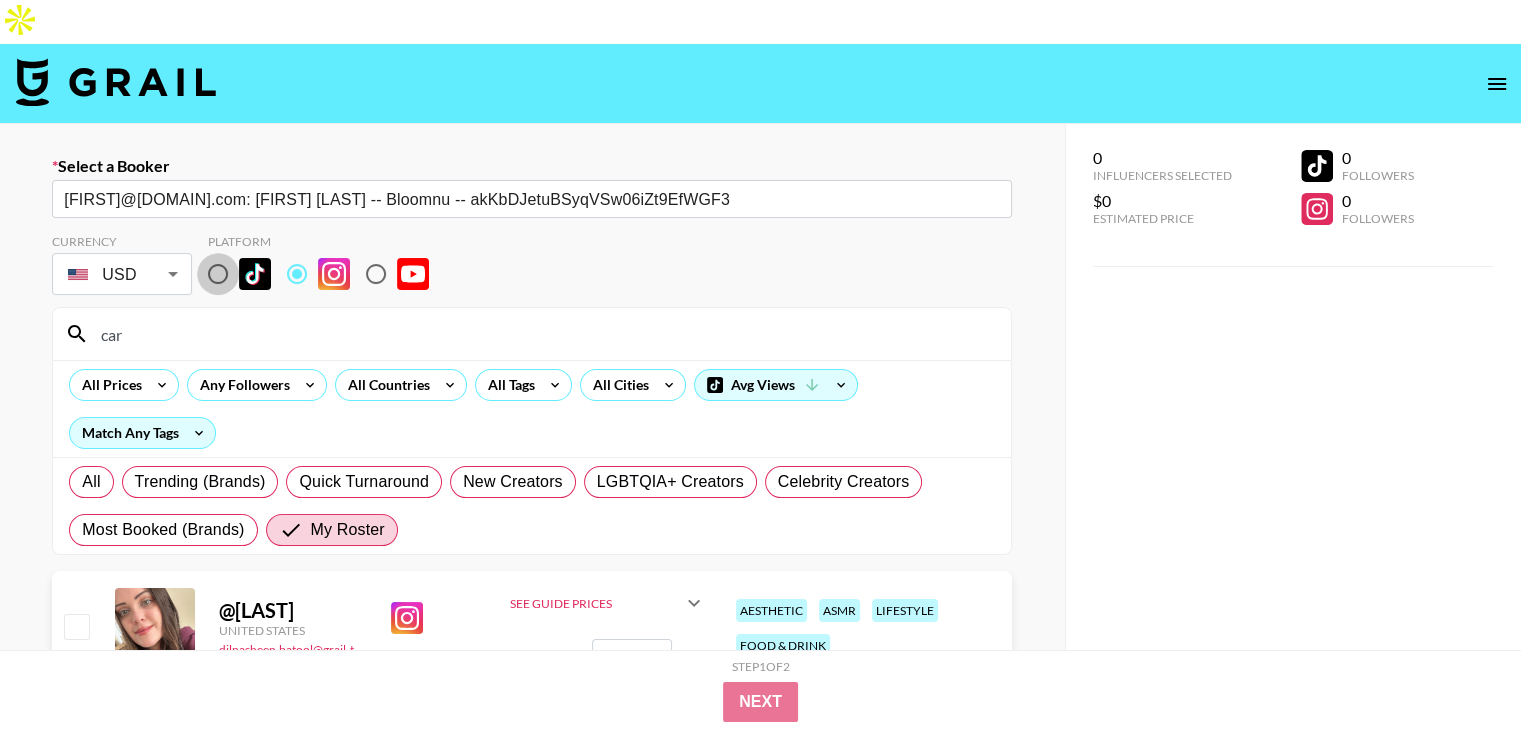 click at bounding box center [218, 274] 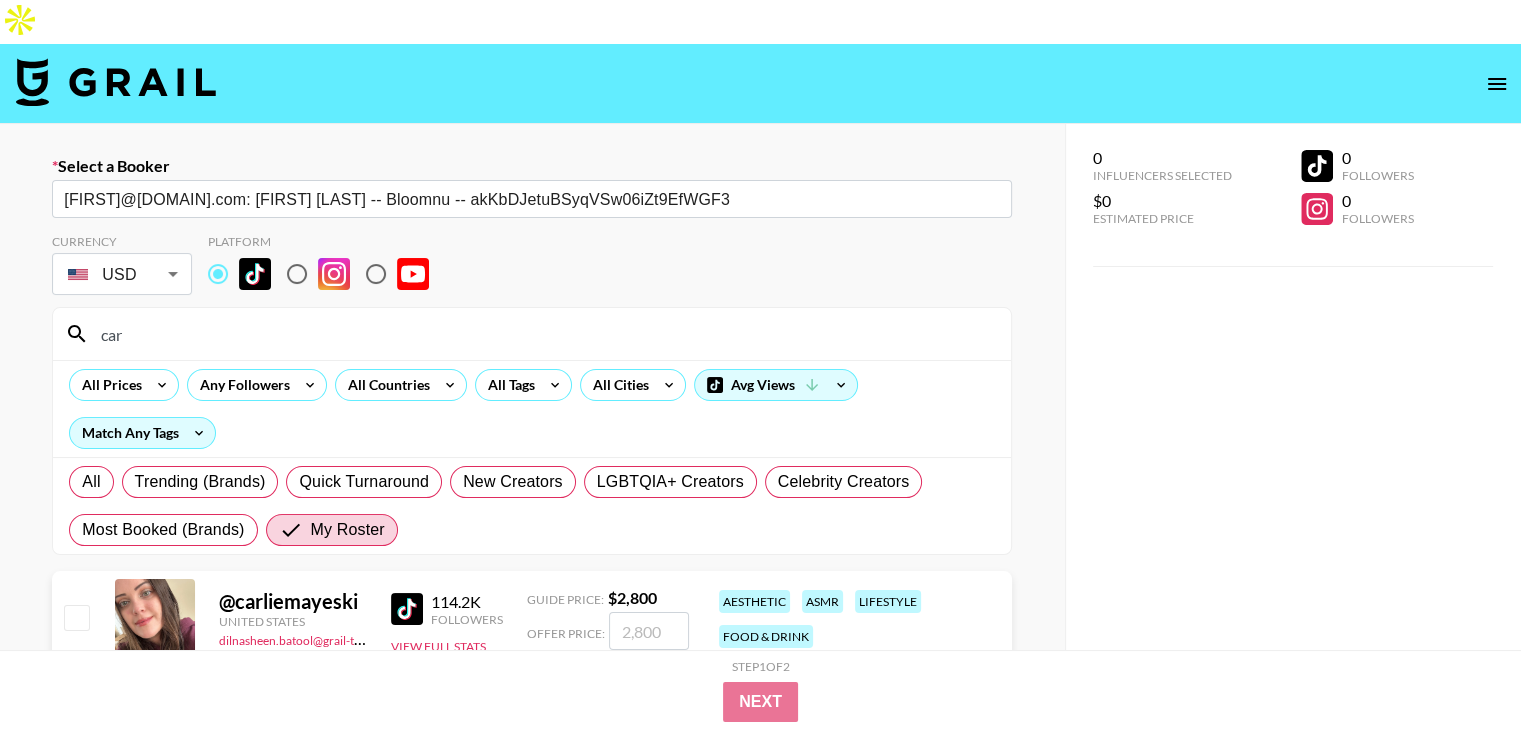 click at bounding box center (76, 617) 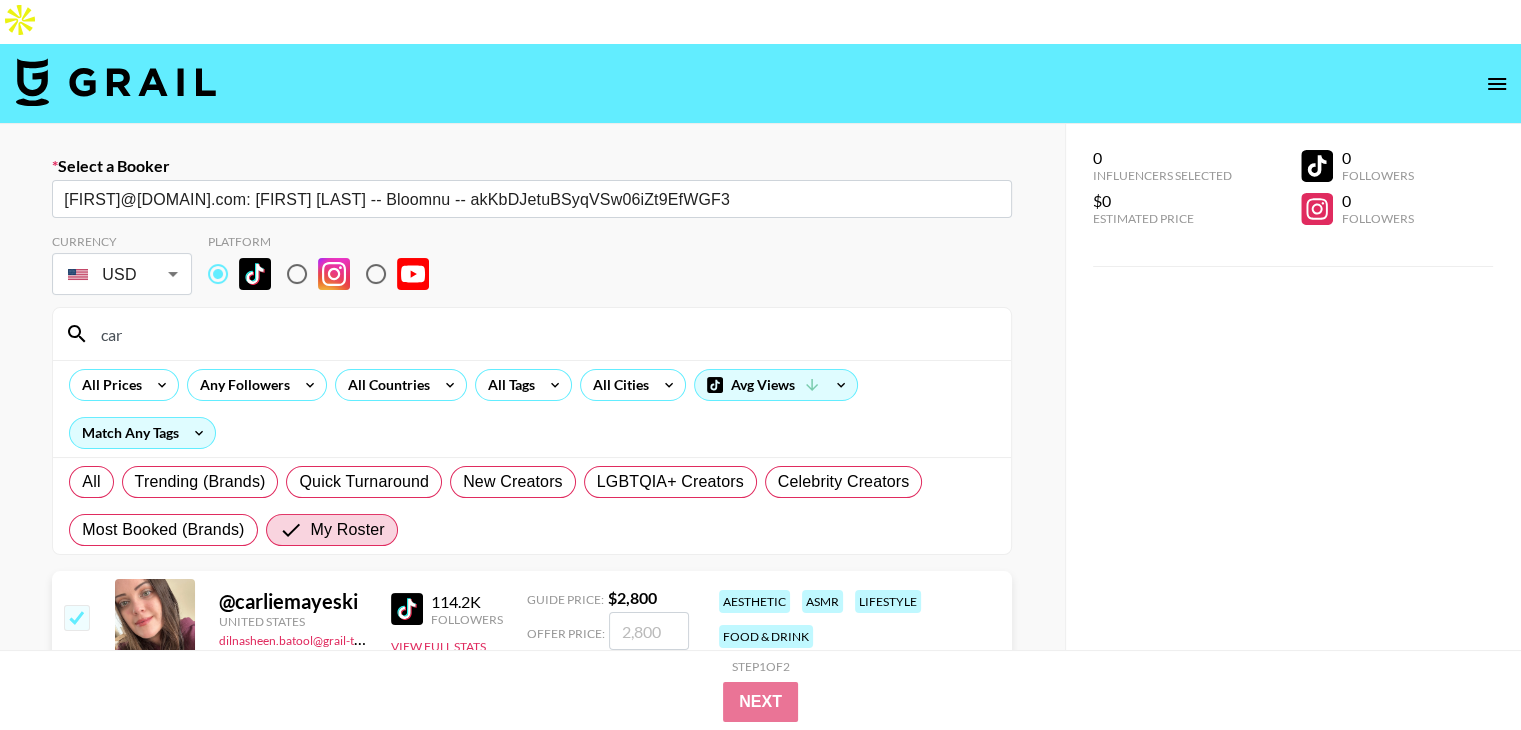 checkbox on "true" 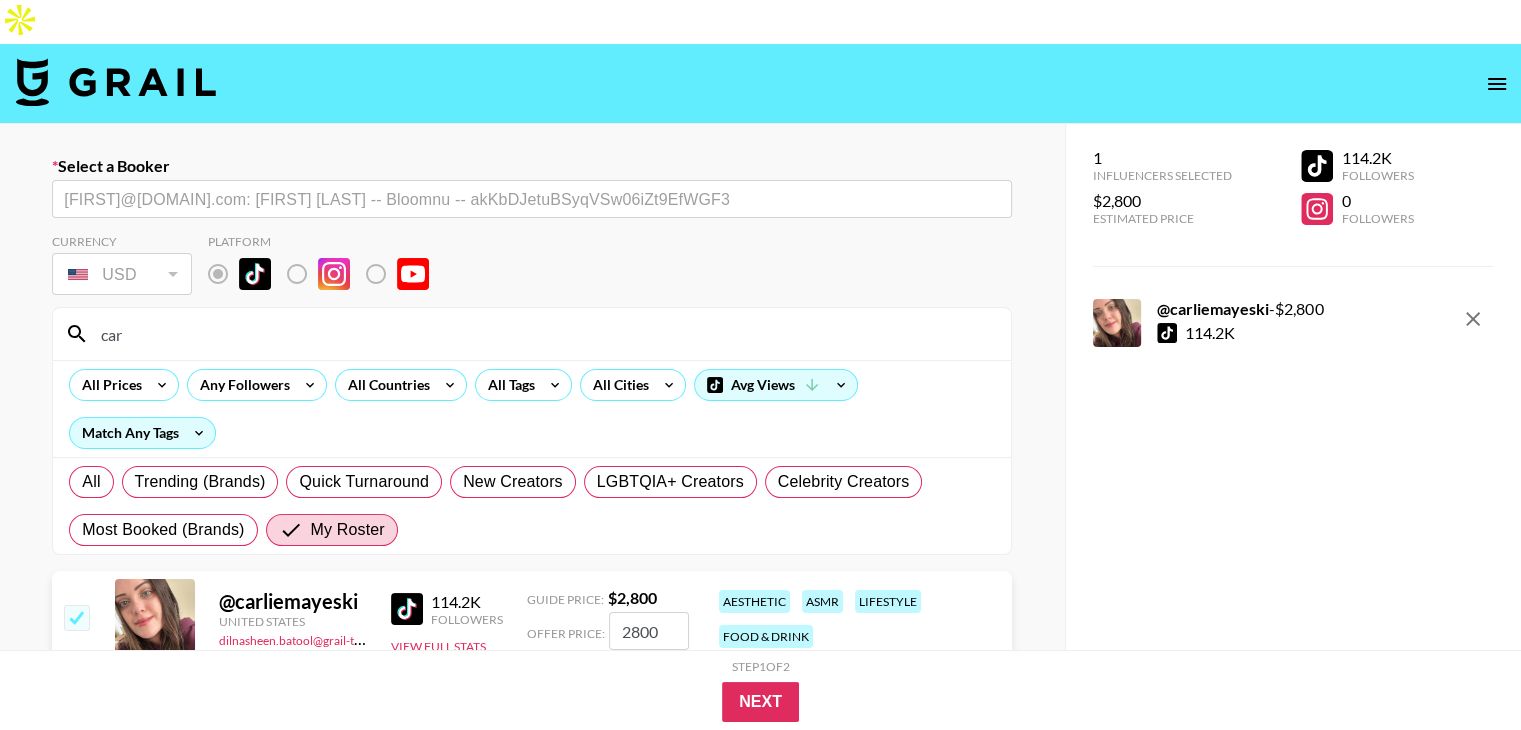 click on "2800" at bounding box center (649, 631) 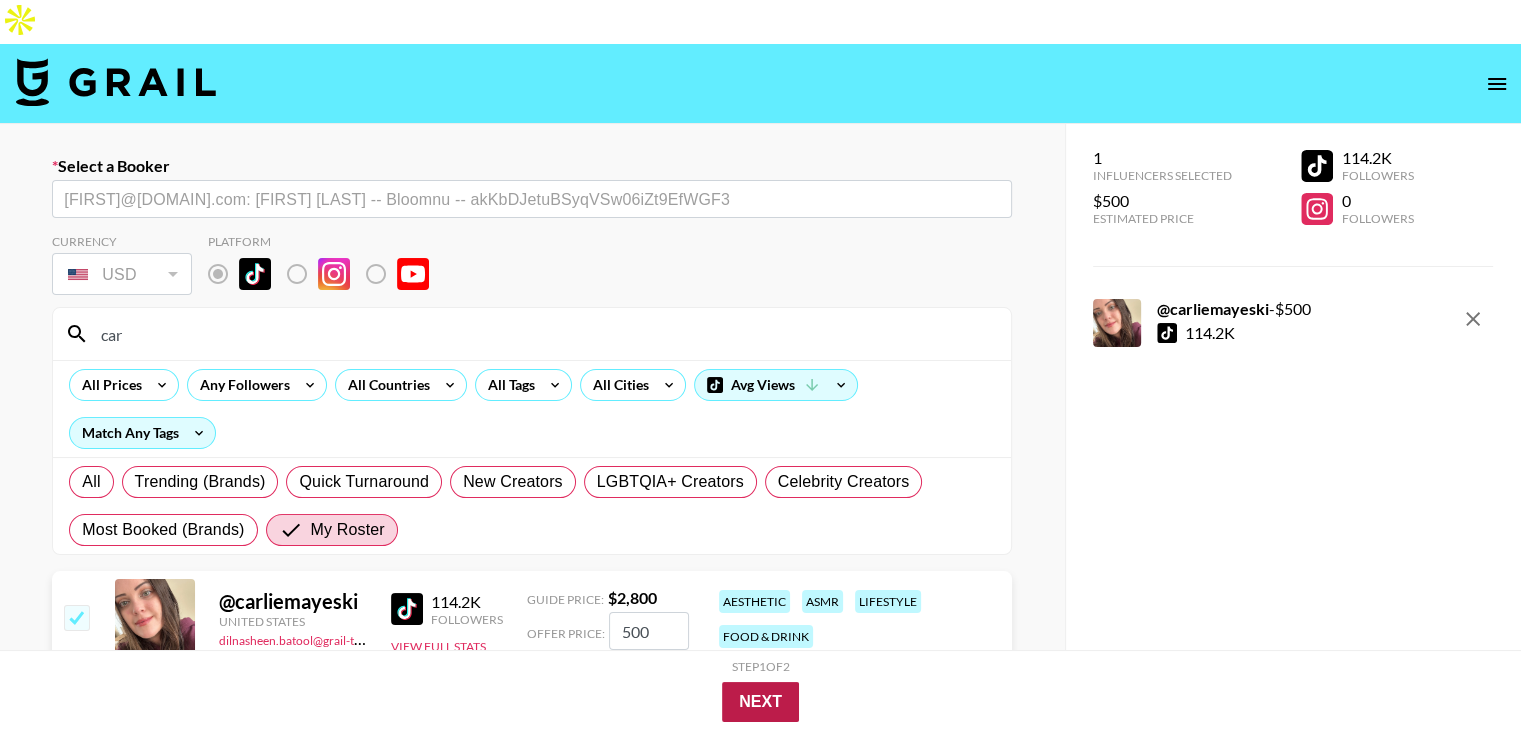 type on "500" 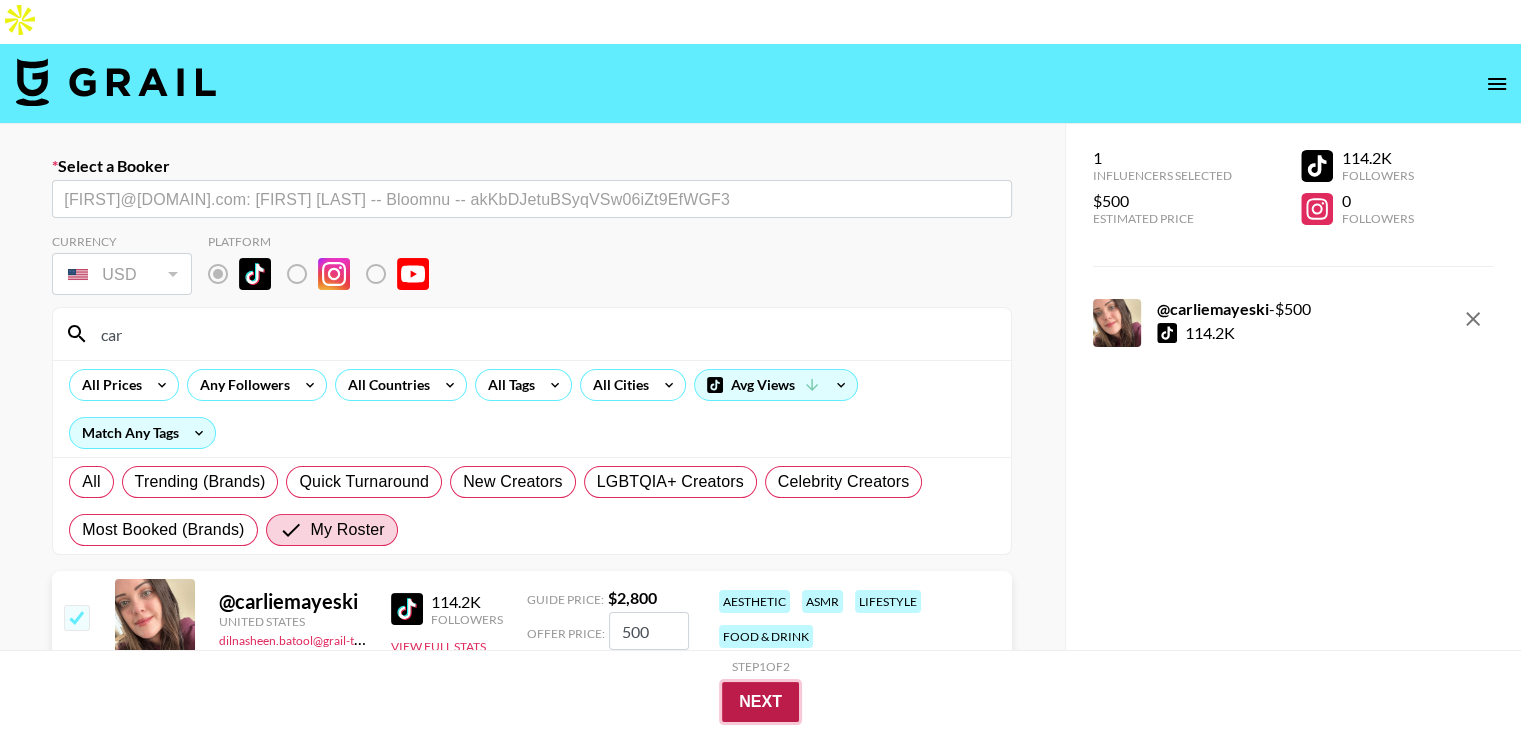 click on "Next" at bounding box center (760, 702) 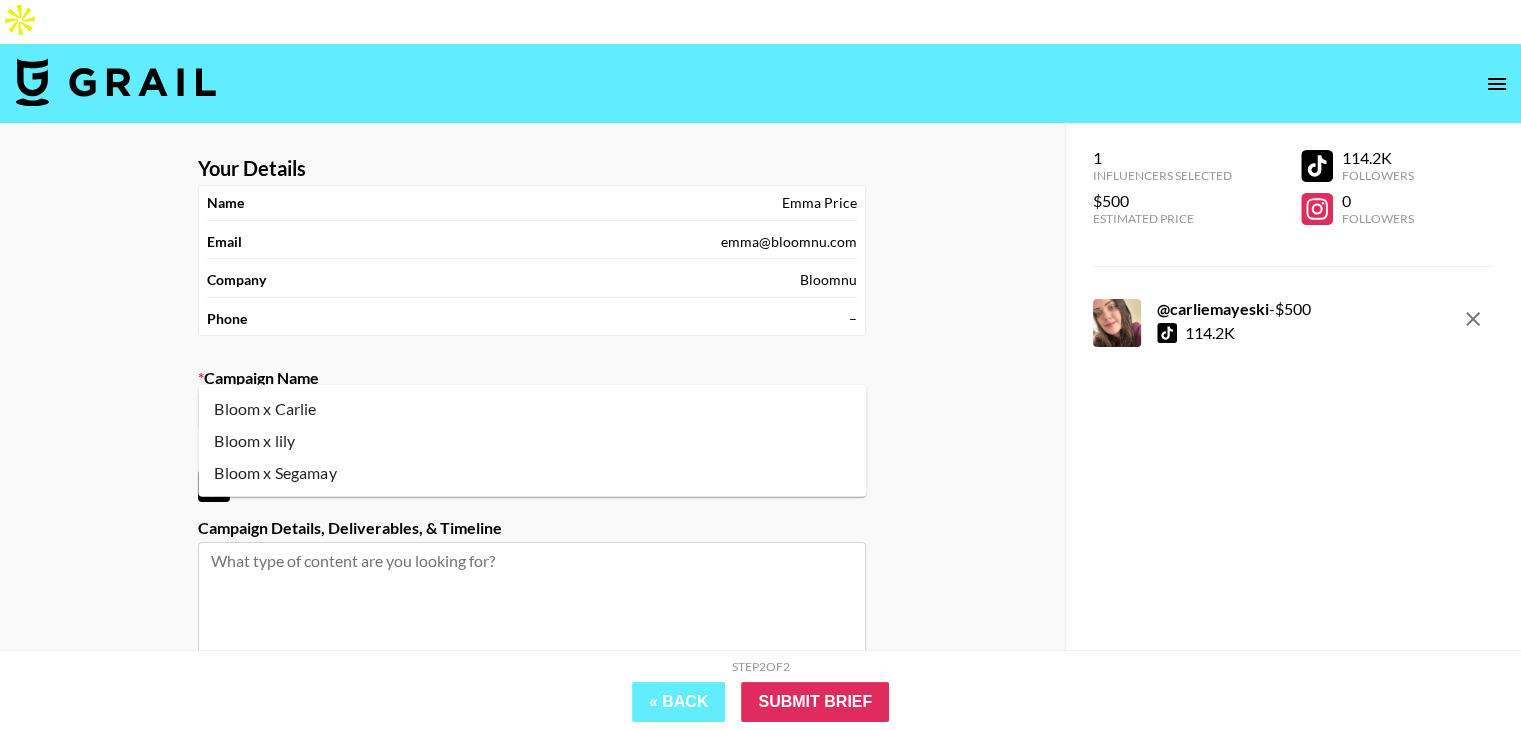 click at bounding box center [532, 411] 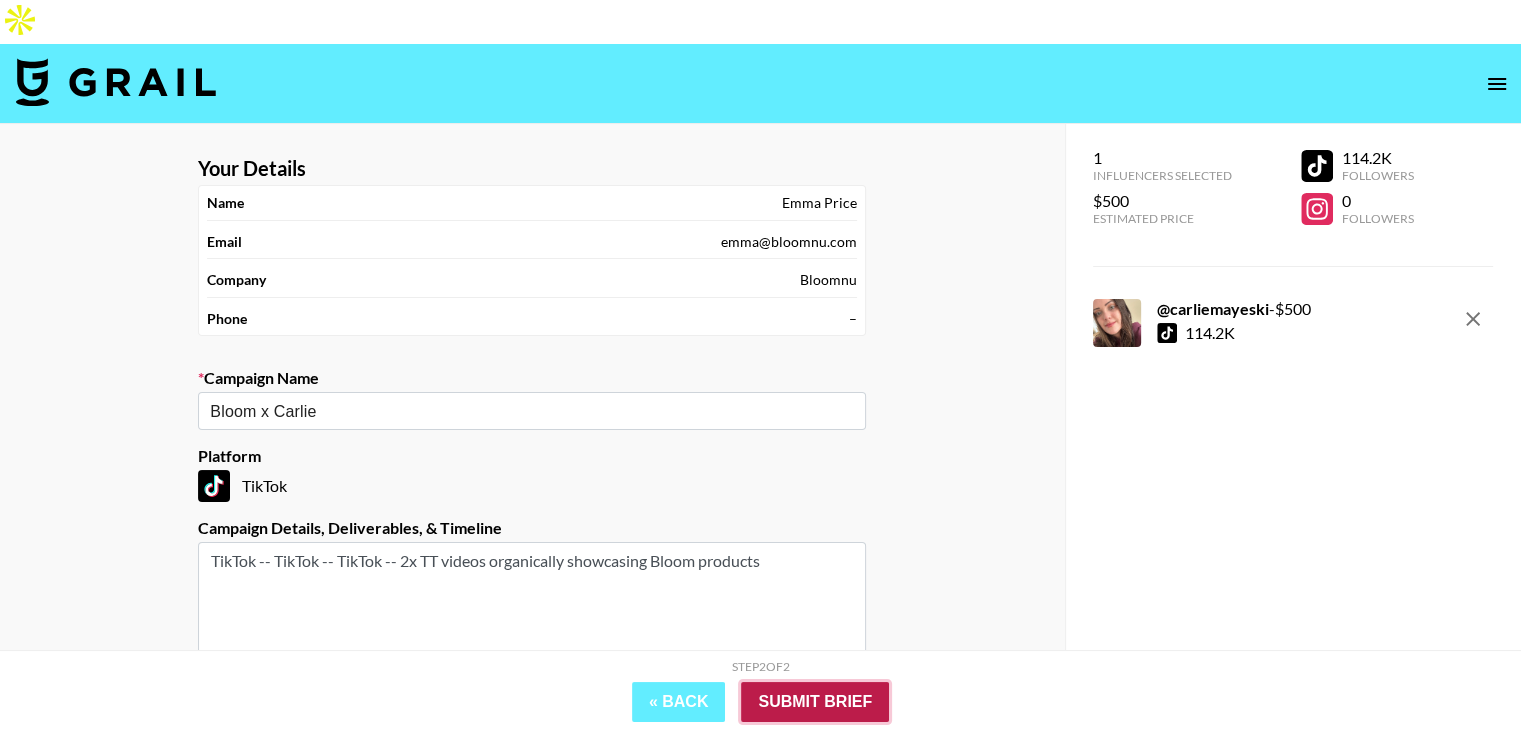 click on "Submit Brief" at bounding box center (815, 702) 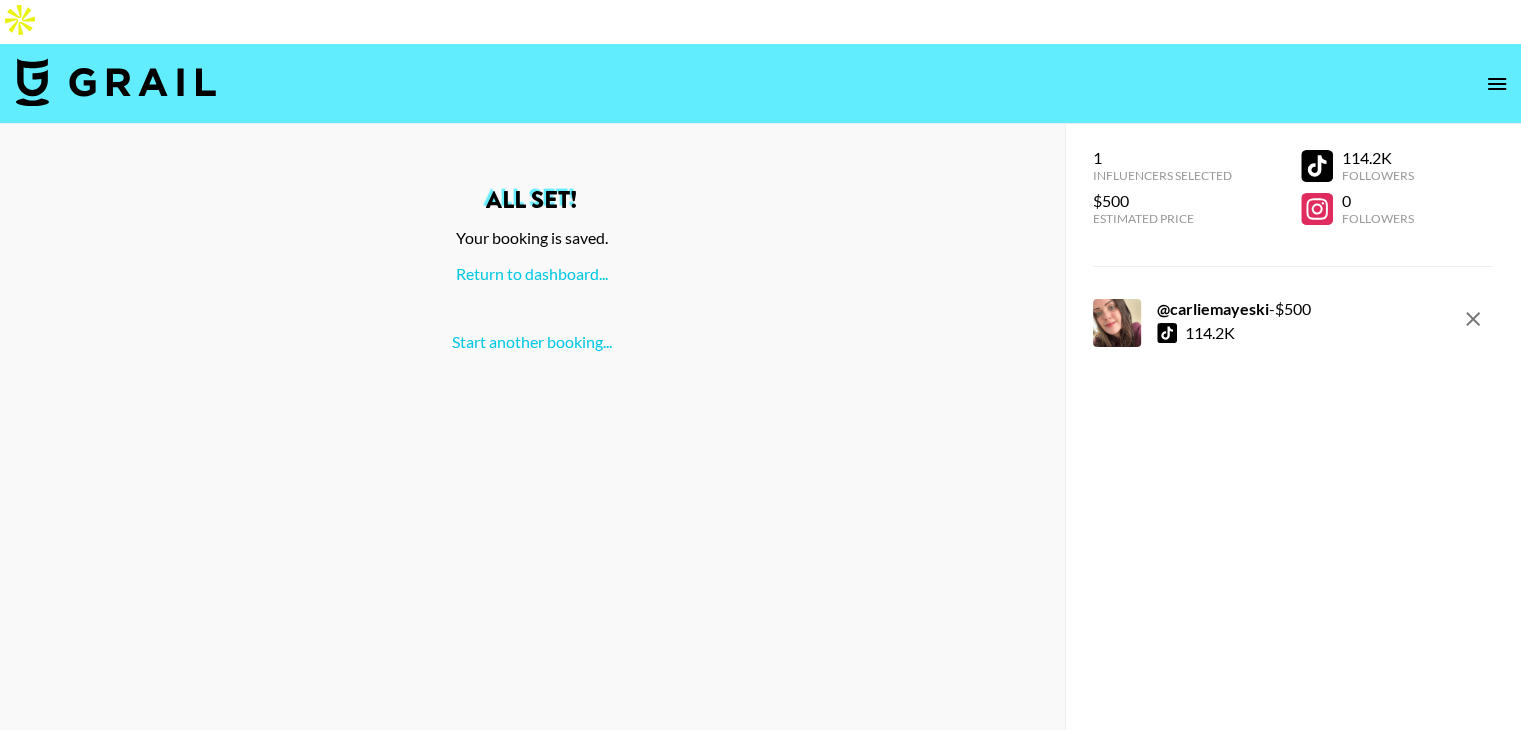 drag, startPoint x: 1513, startPoint y: 53, endPoint x: 1495, endPoint y: 41, distance: 21.633308 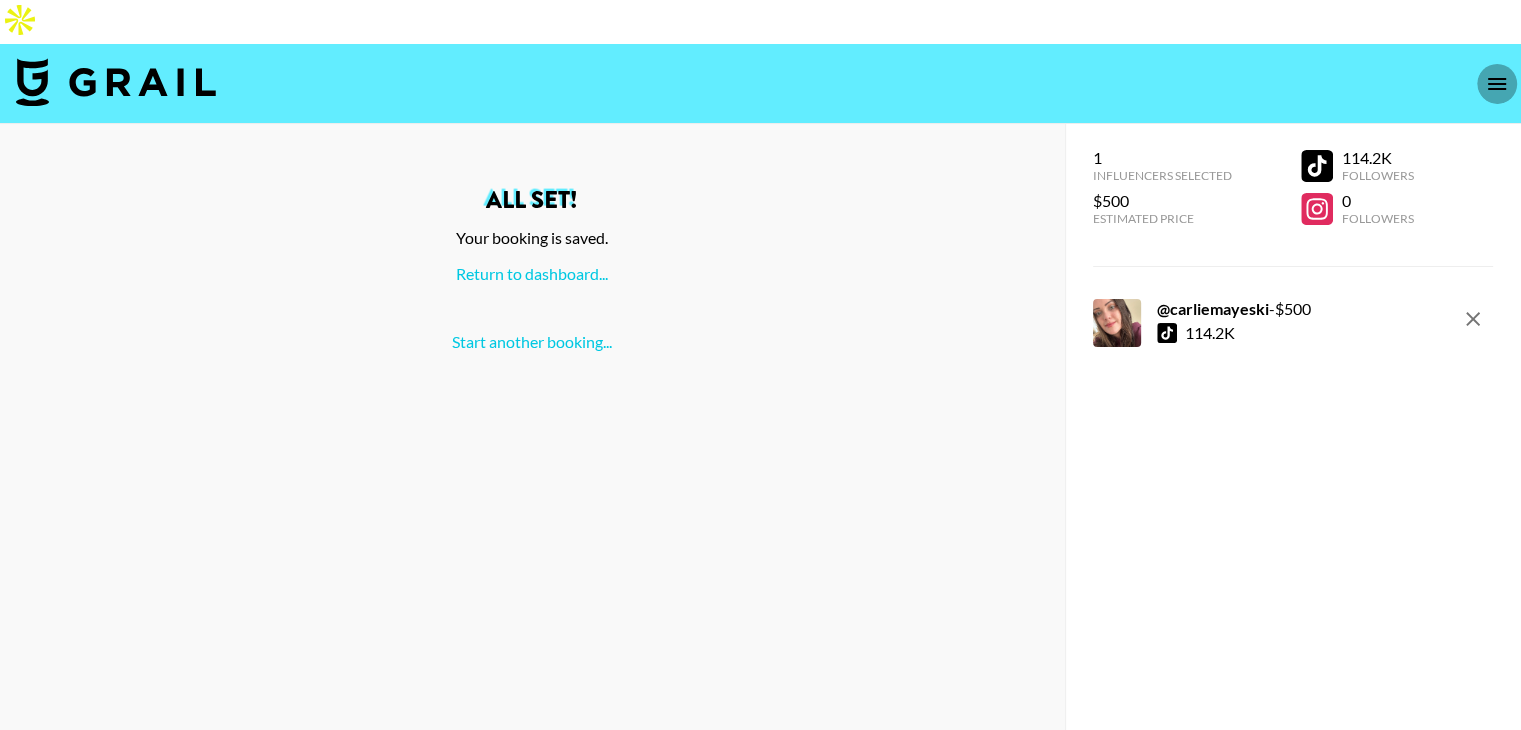 click 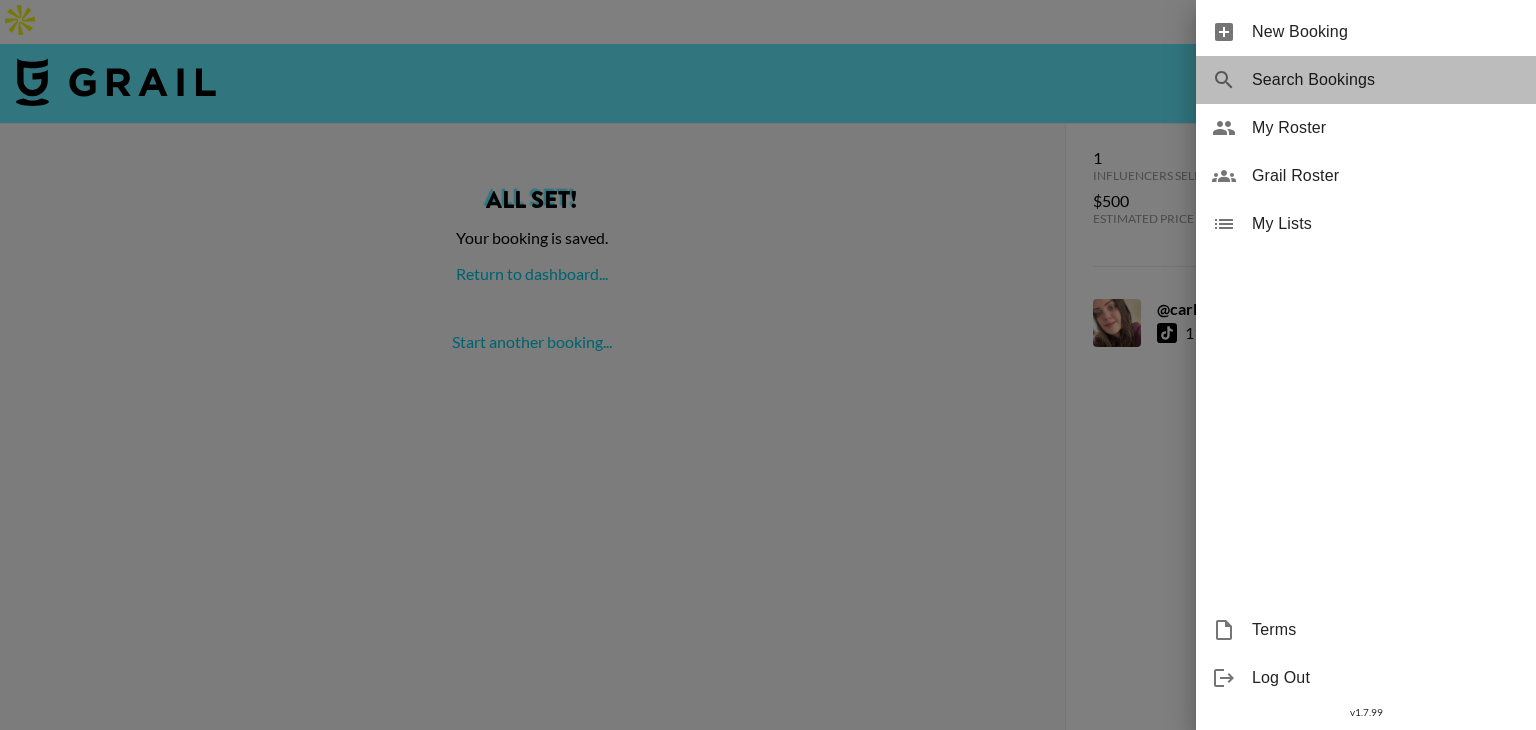 click on "Search Bookings" at bounding box center (1386, 80) 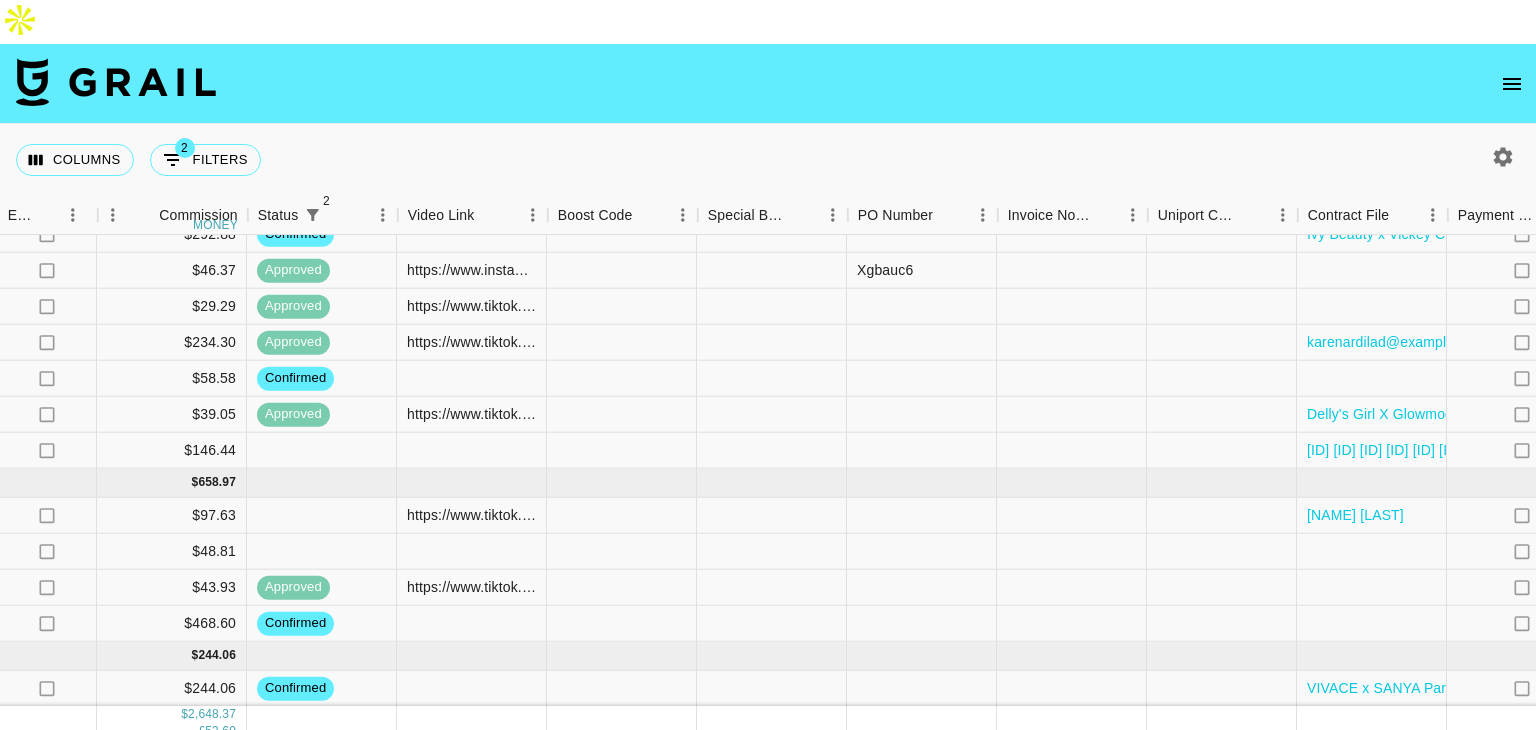 scroll, scrollTop: 629, scrollLeft: 2266, axis: both 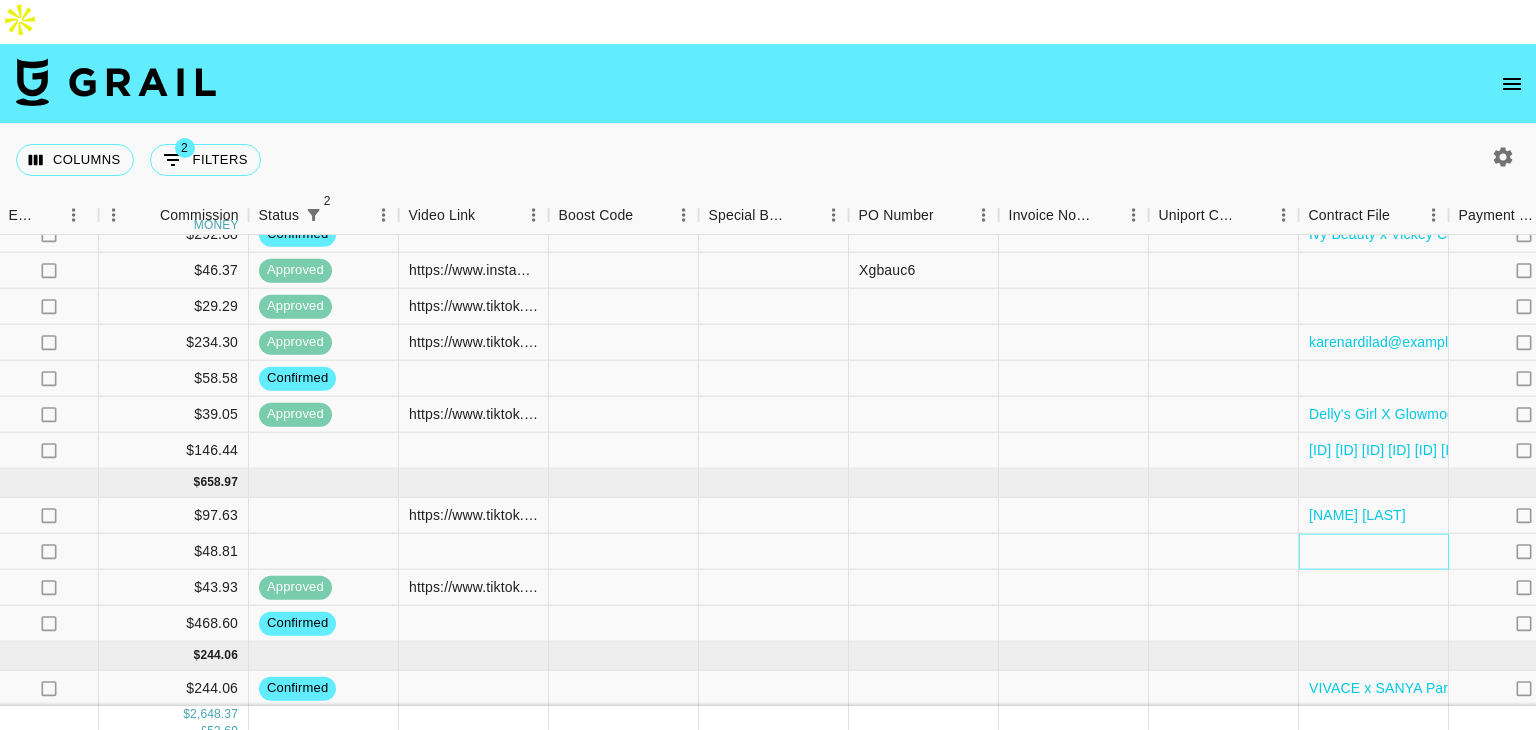 click at bounding box center (1374, 552) 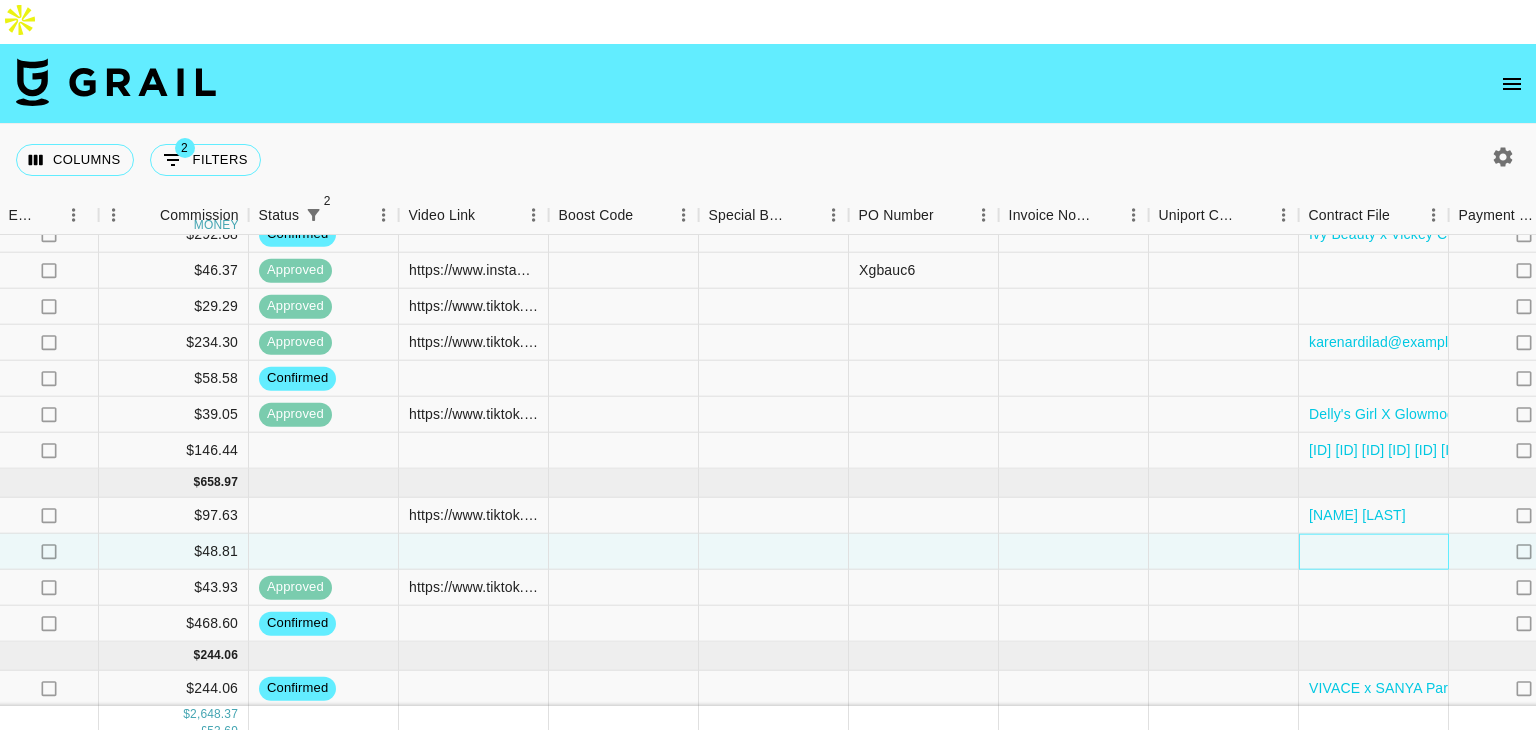 click at bounding box center [1374, 552] 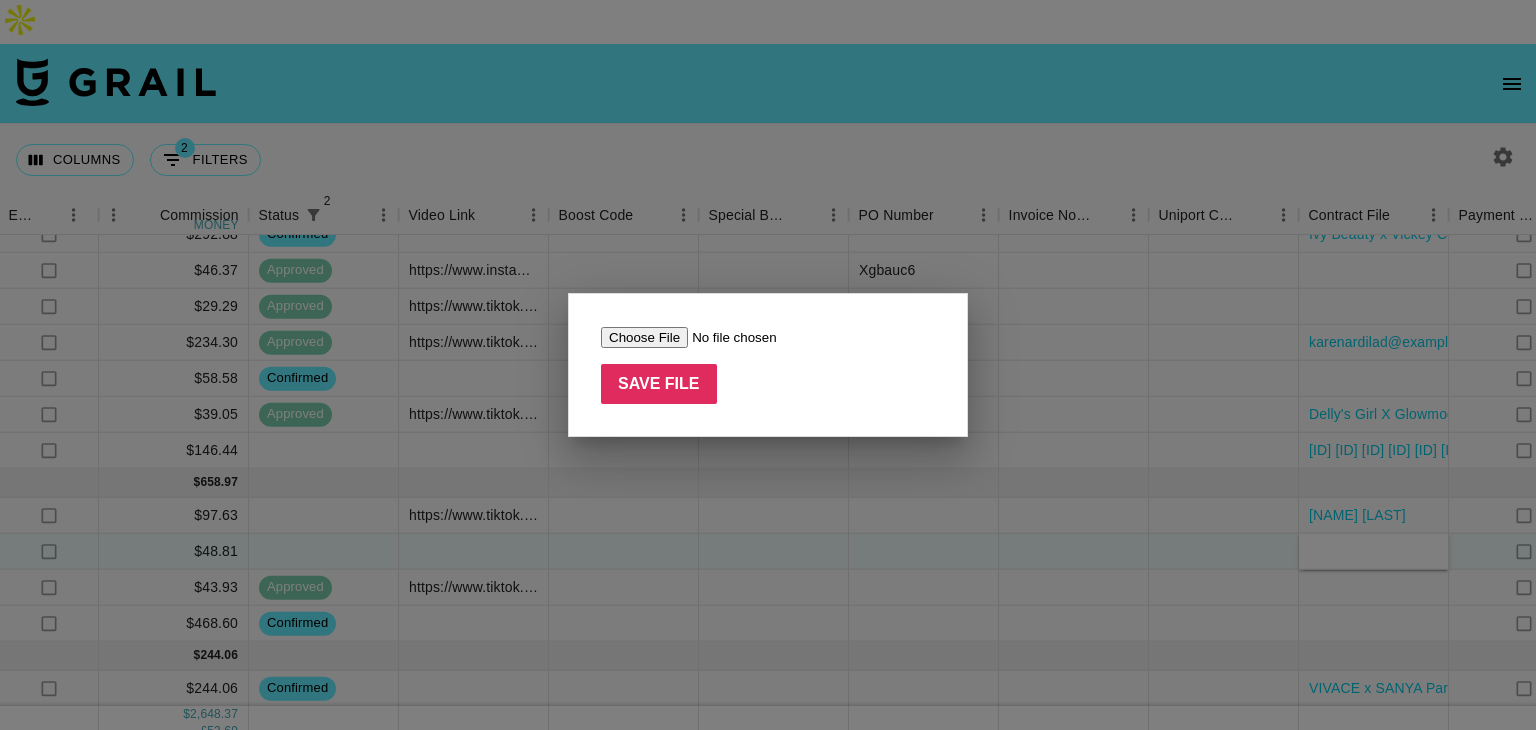 click at bounding box center [727, 337] 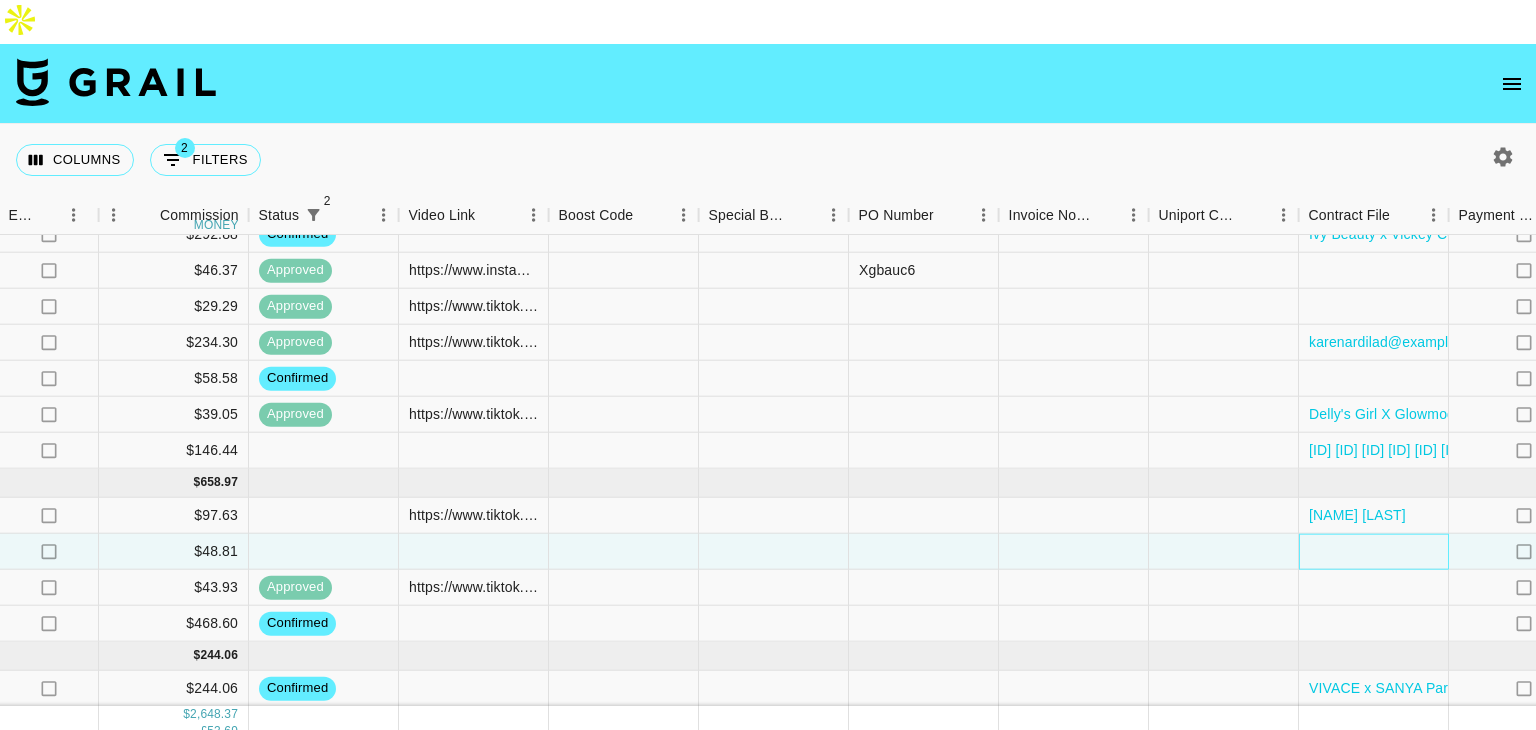 click at bounding box center (1374, 552) 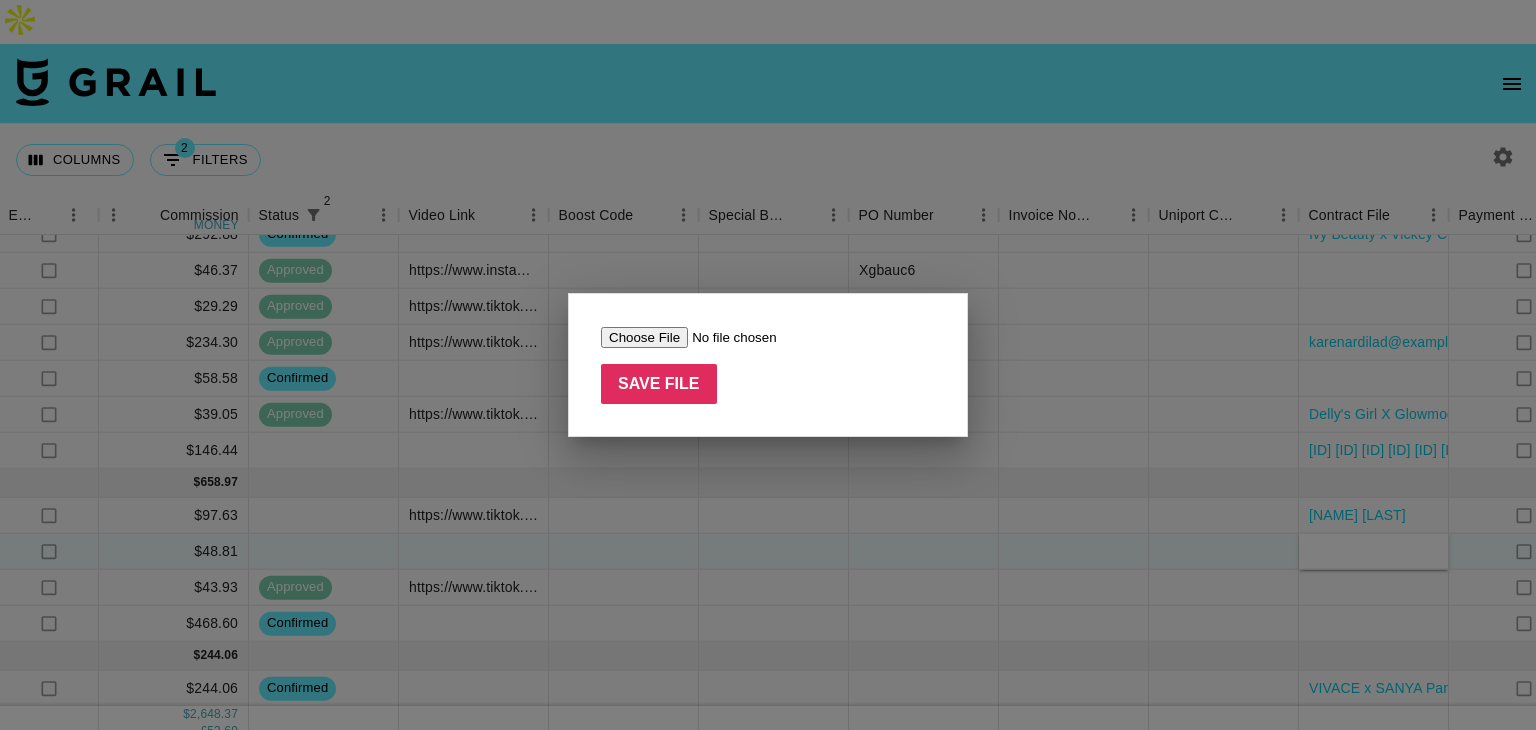 click at bounding box center (727, 337) 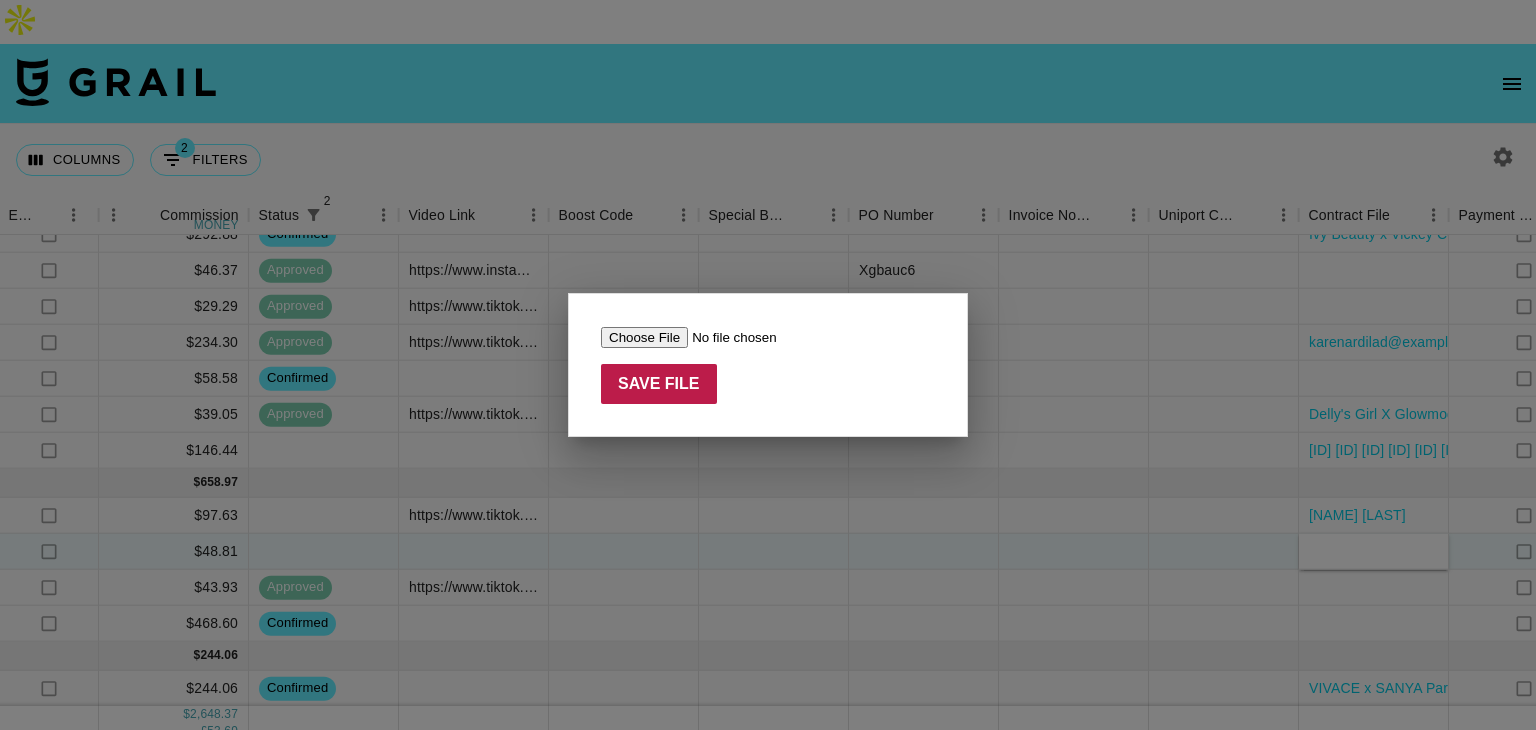 type on "C:\fakepath\[FIRST] [LAST] x Bloom Pop TT [MONTH] [YEAR].docx" 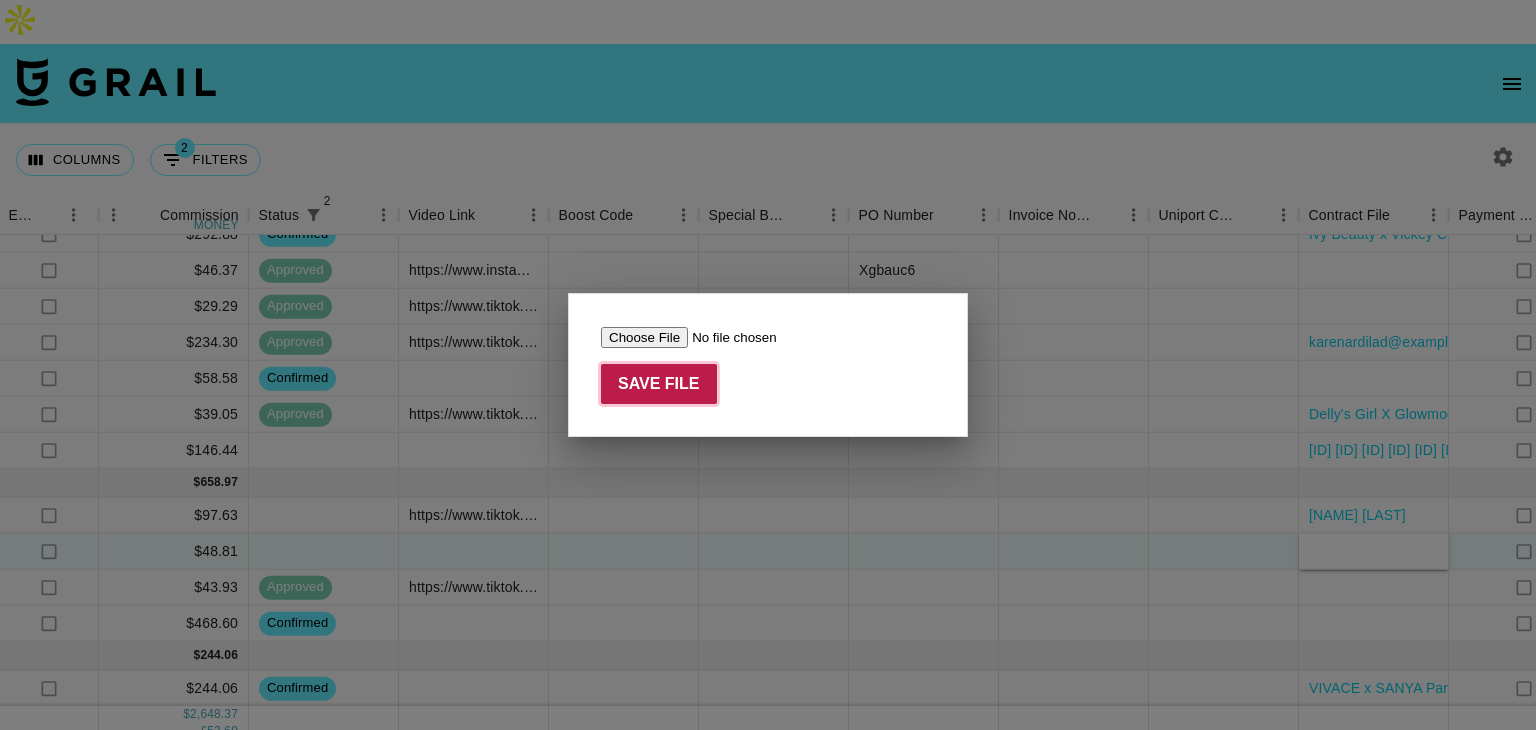 click on "Save File" at bounding box center [659, 384] 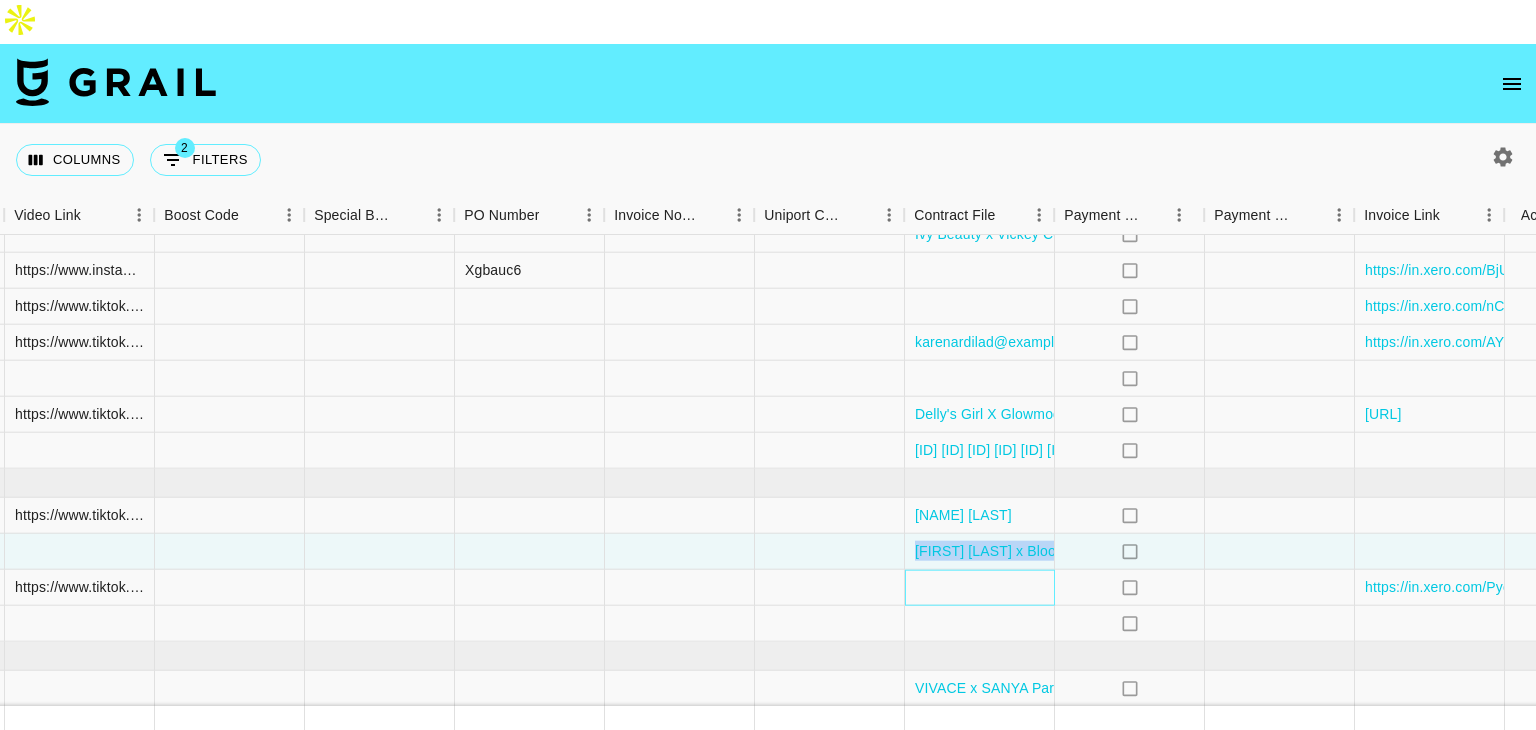 scroll, scrollTop: 629, scrollLeft: 2724, axis: both 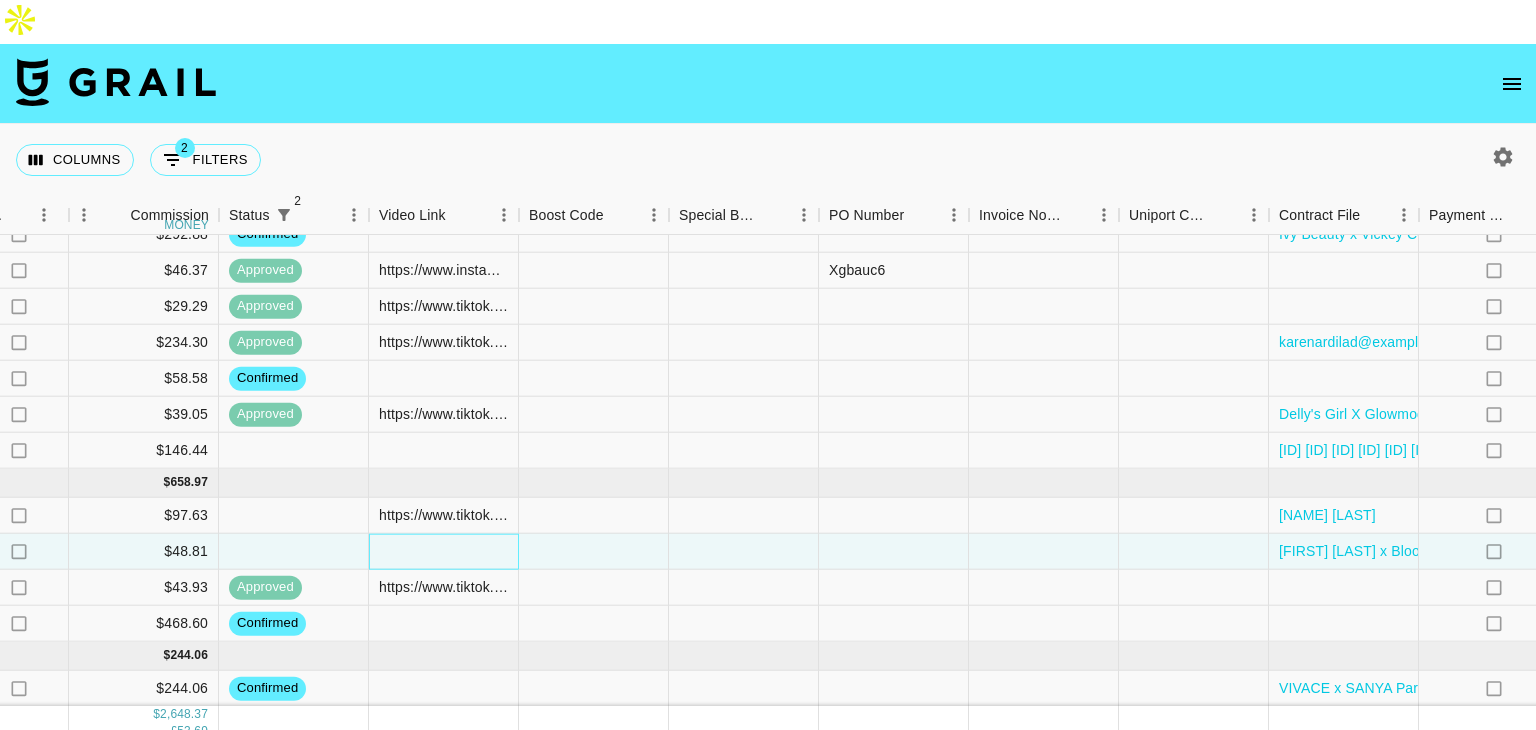 click at bounding box center [444, 552] 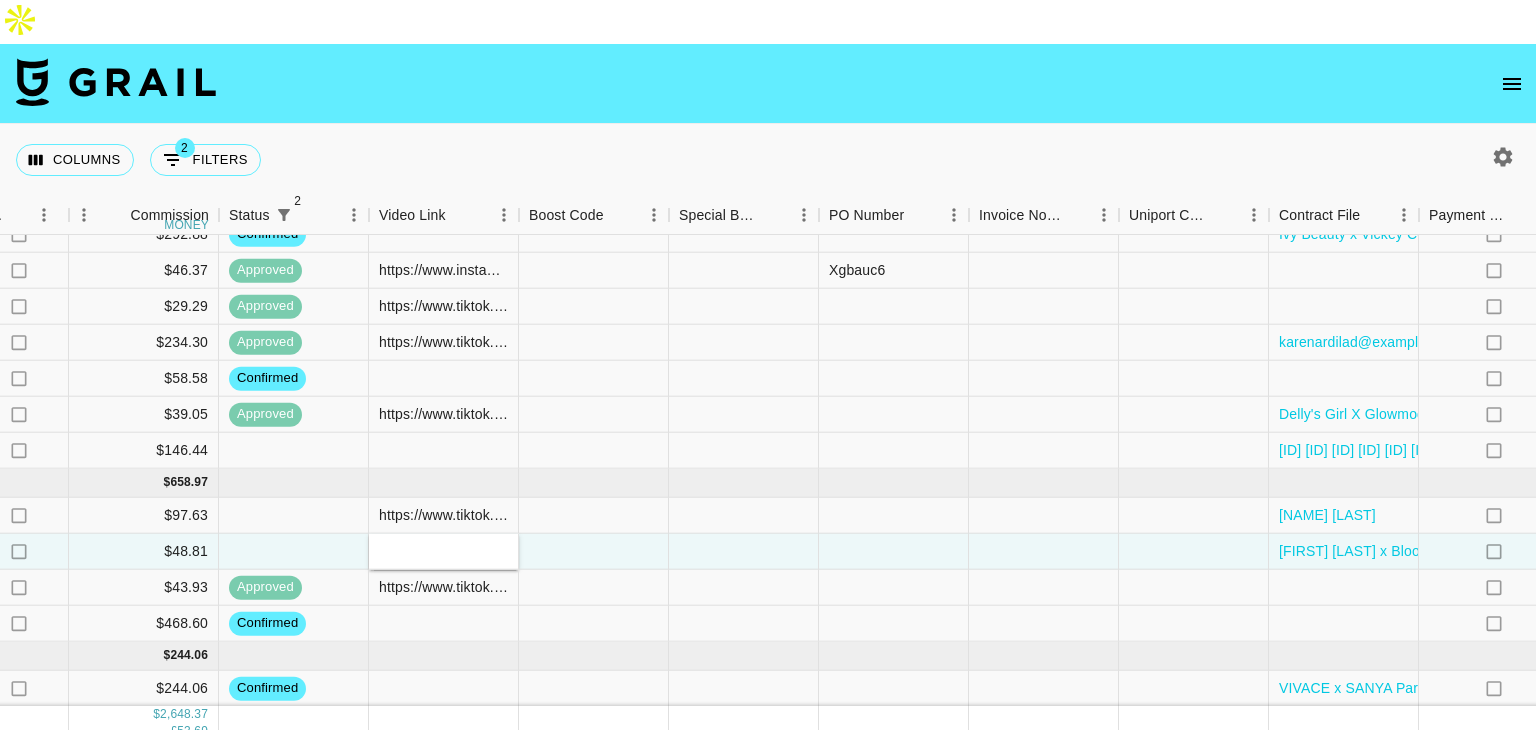 type on "https://www.instagram.com/reel/DMtOdZiO5BT/?igsh=MXJmcXNqYWZqMXZtNg%3D%3D" 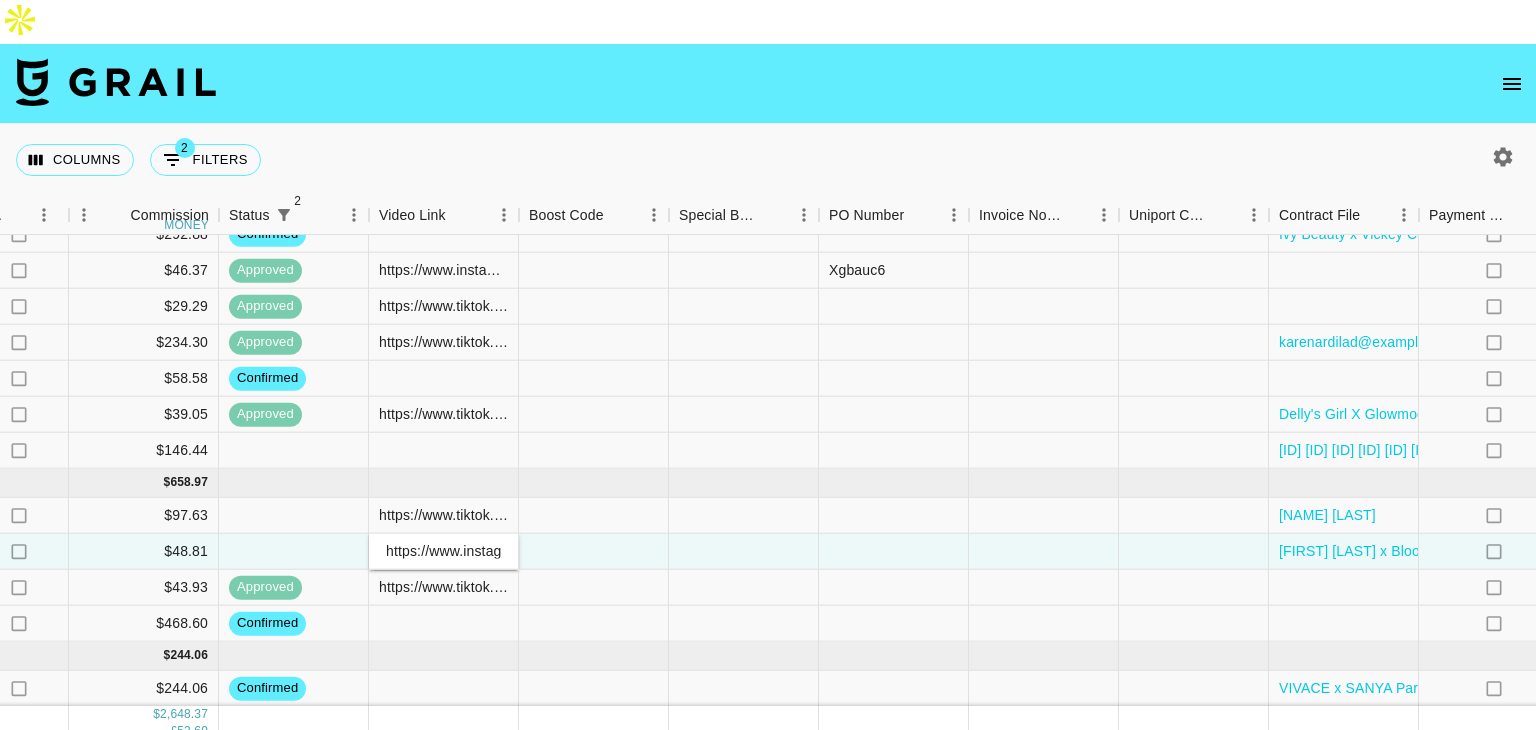 scroll, scrollTop: 0, scrollLeft: 456, axis: horizontal 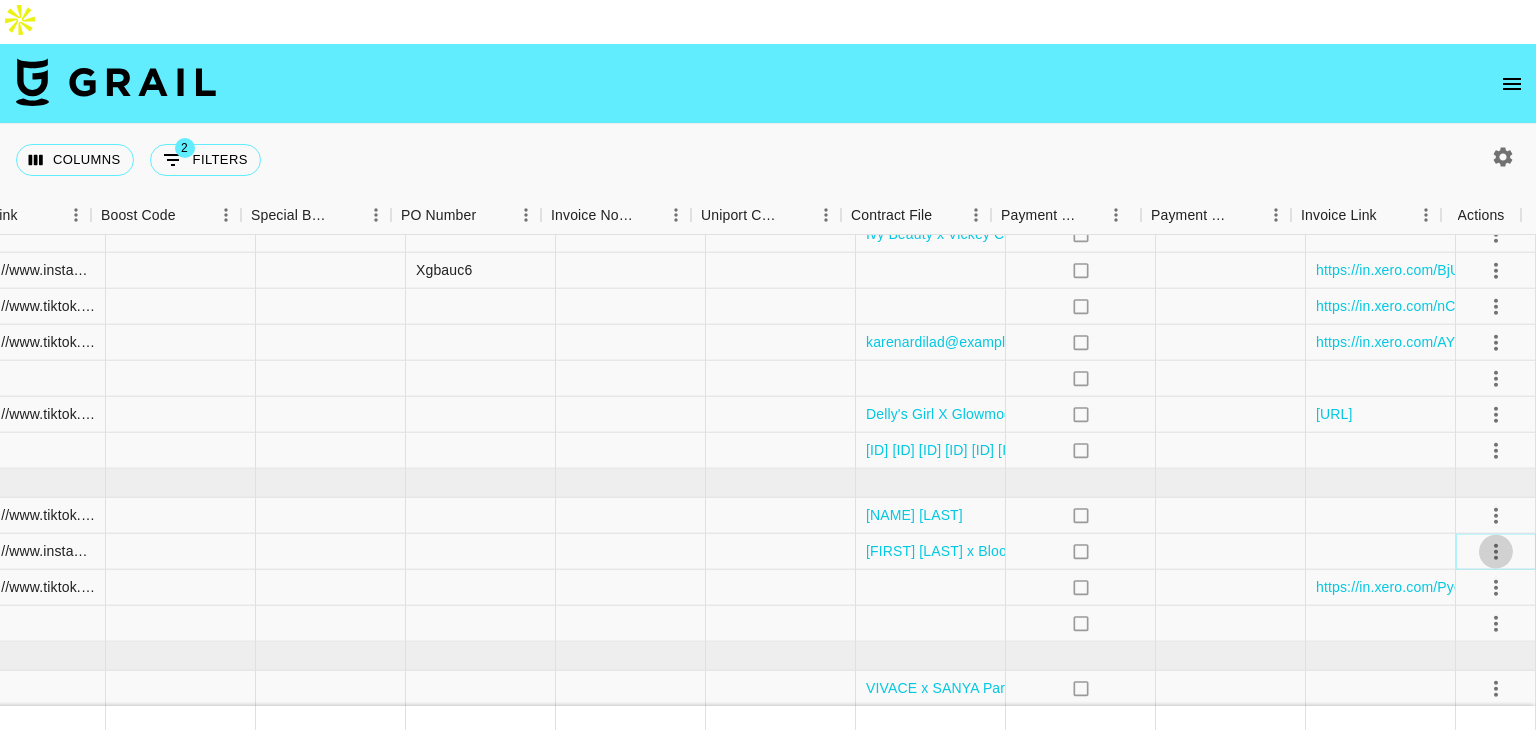 click 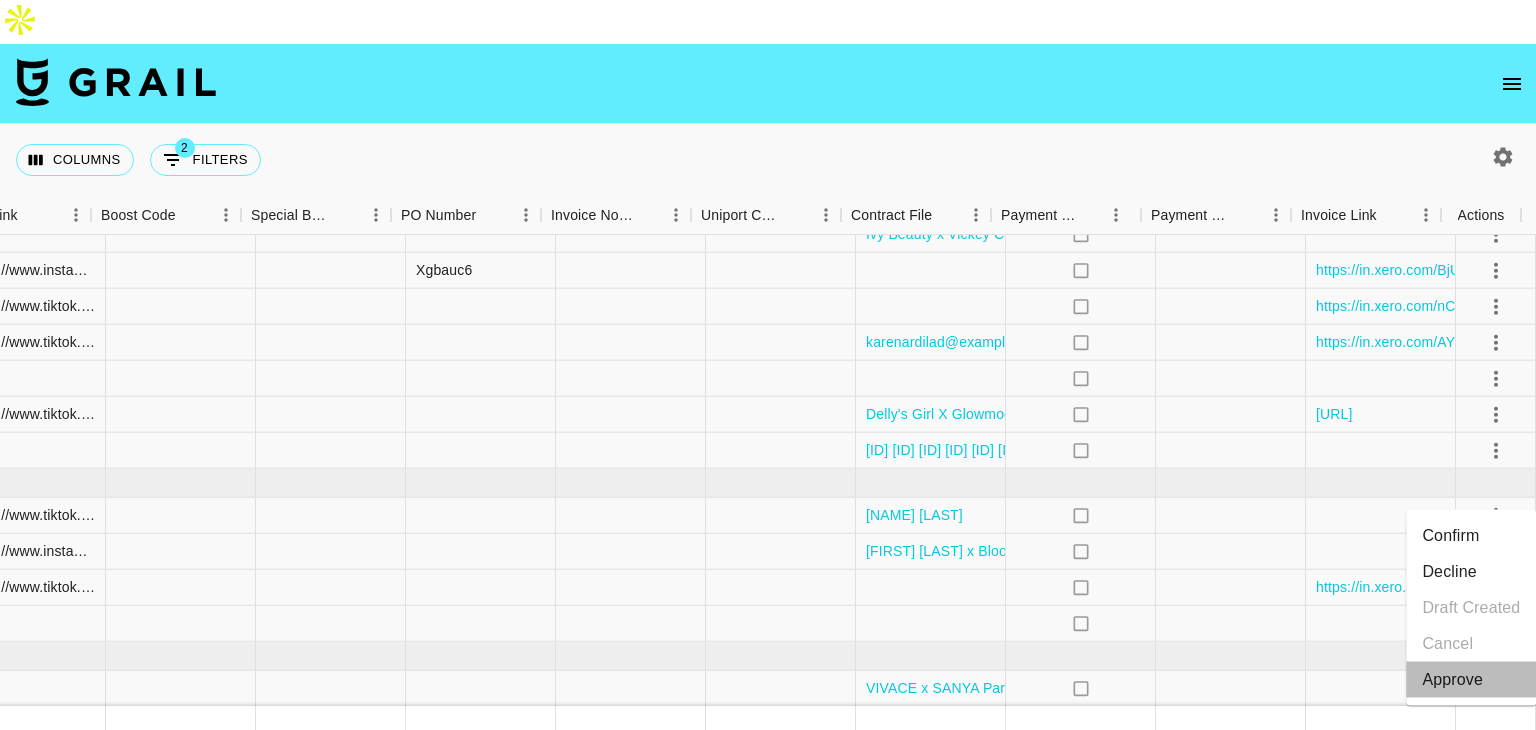 click on "Approve" at bounding box center (1452, 680) 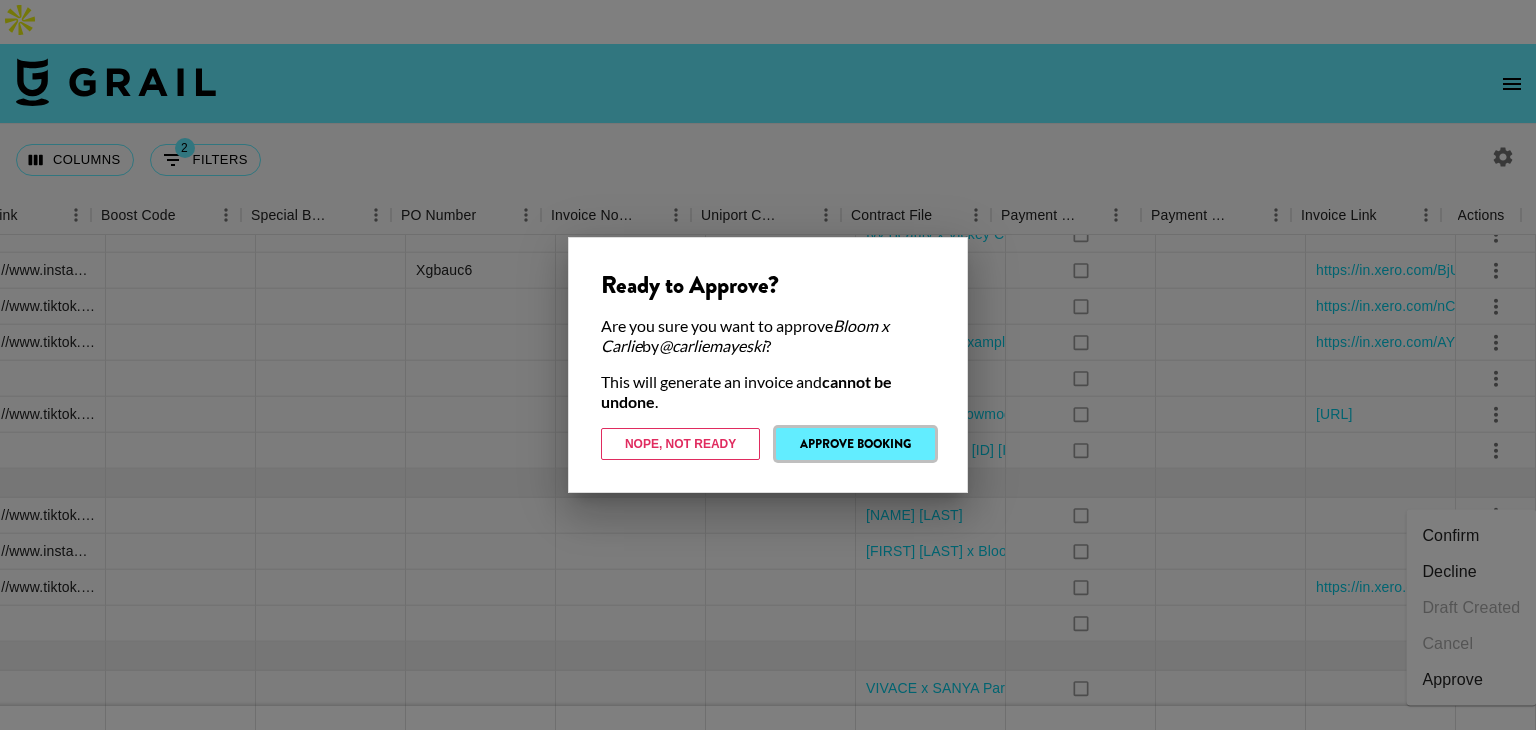 click on "Approve Booking" at bounding box center [855, 444] 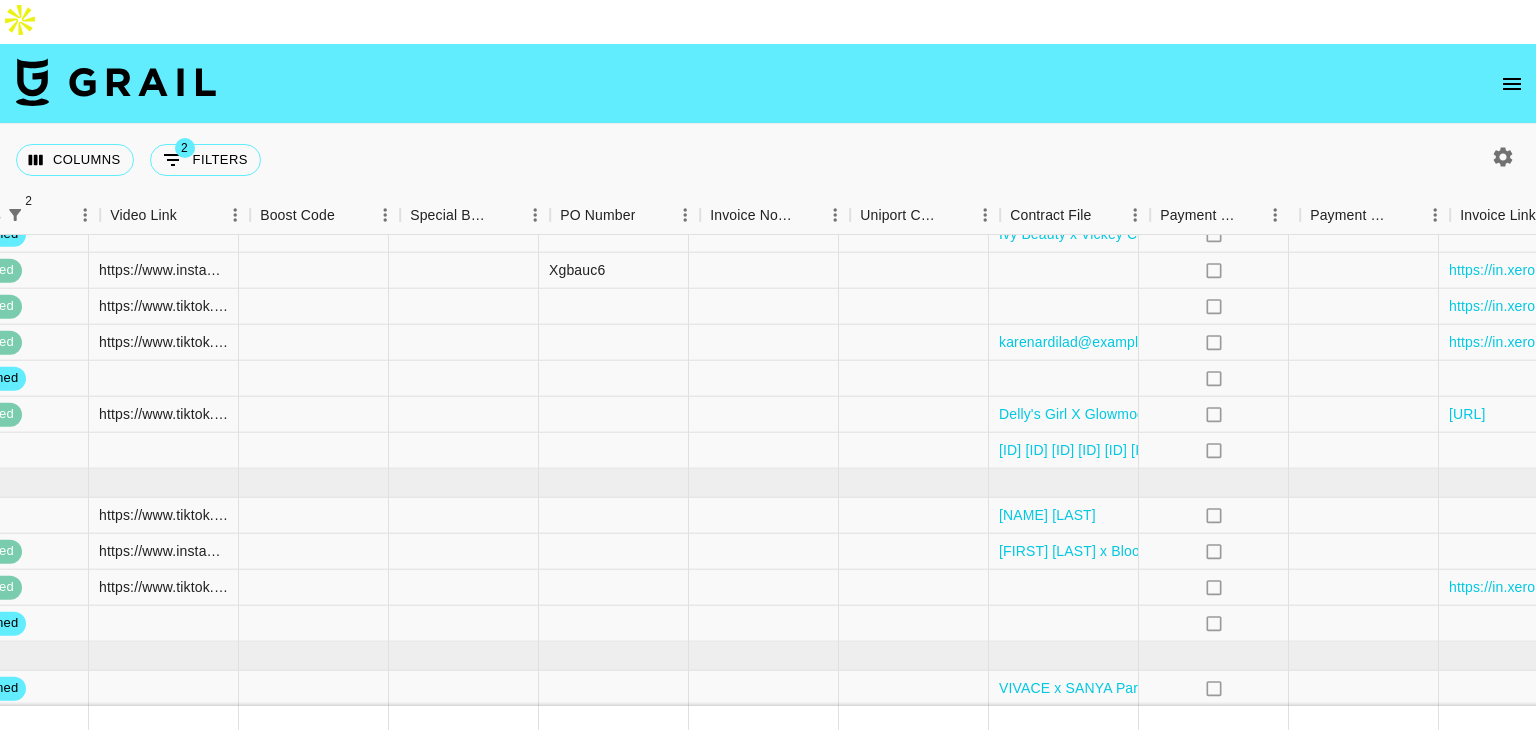 scroll, scrollTop: 629, scrollLeft: 2724, axis: both 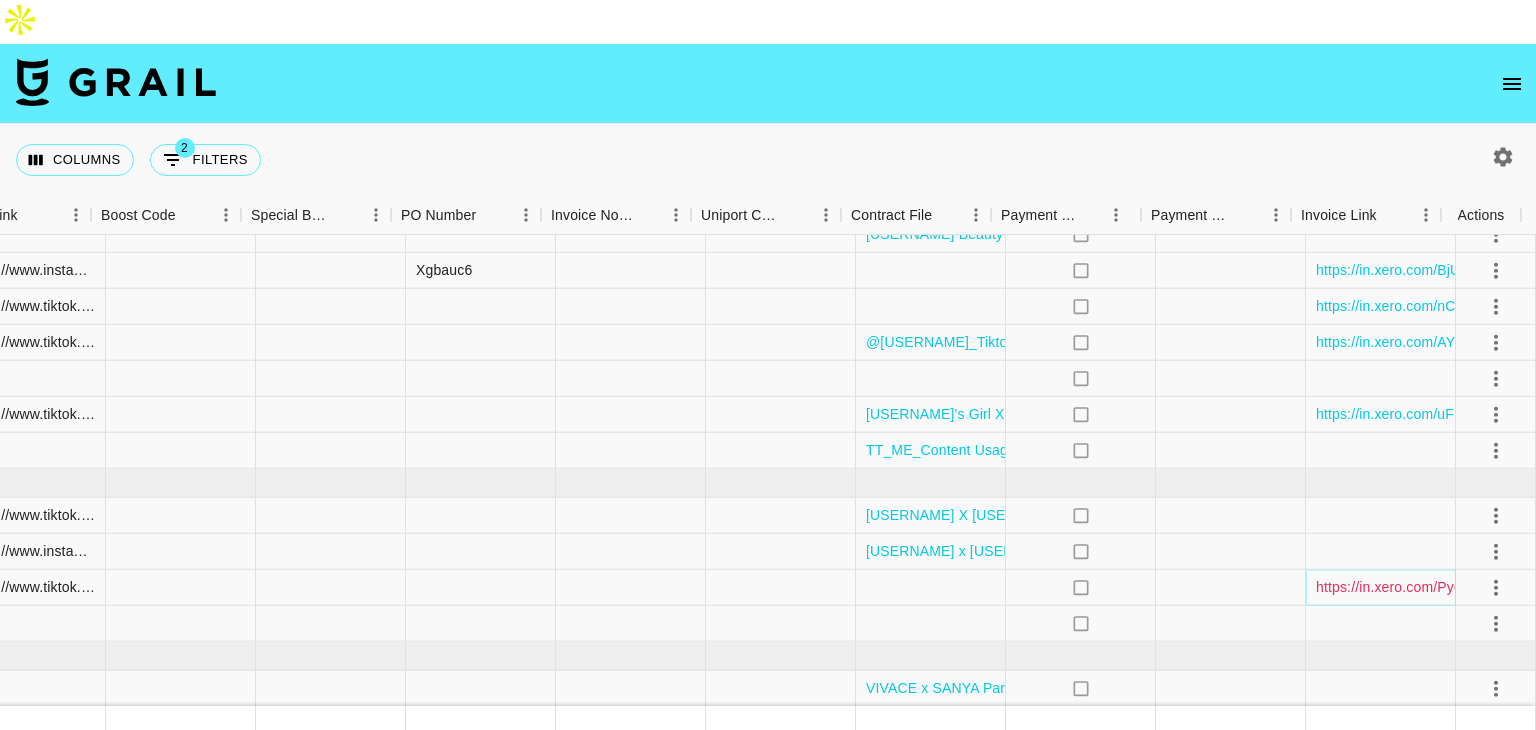 click on "[URL]" at bounding box center (1536, 587) 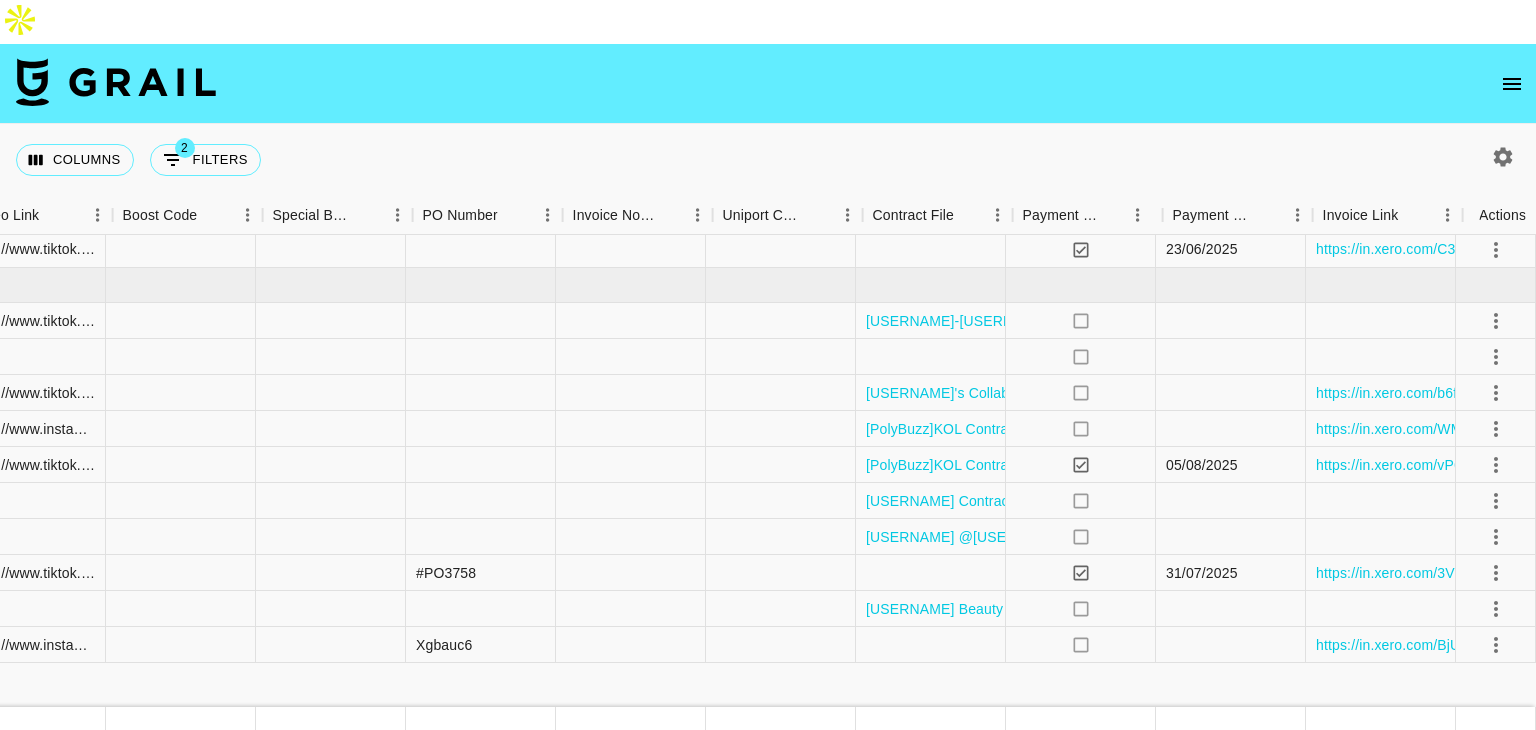 scroll, scrollTop: 0, scrollLeft: 2708, axis: horizontal 